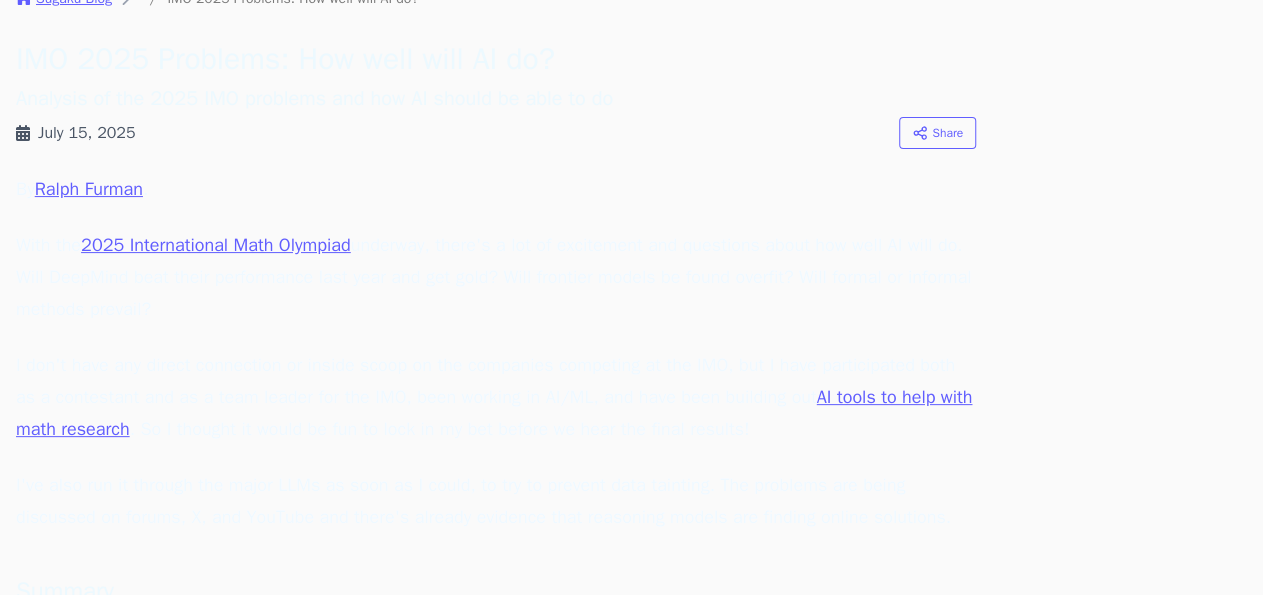scroll, scrollTop: 93, scrollLeft: 0, axis: vertical 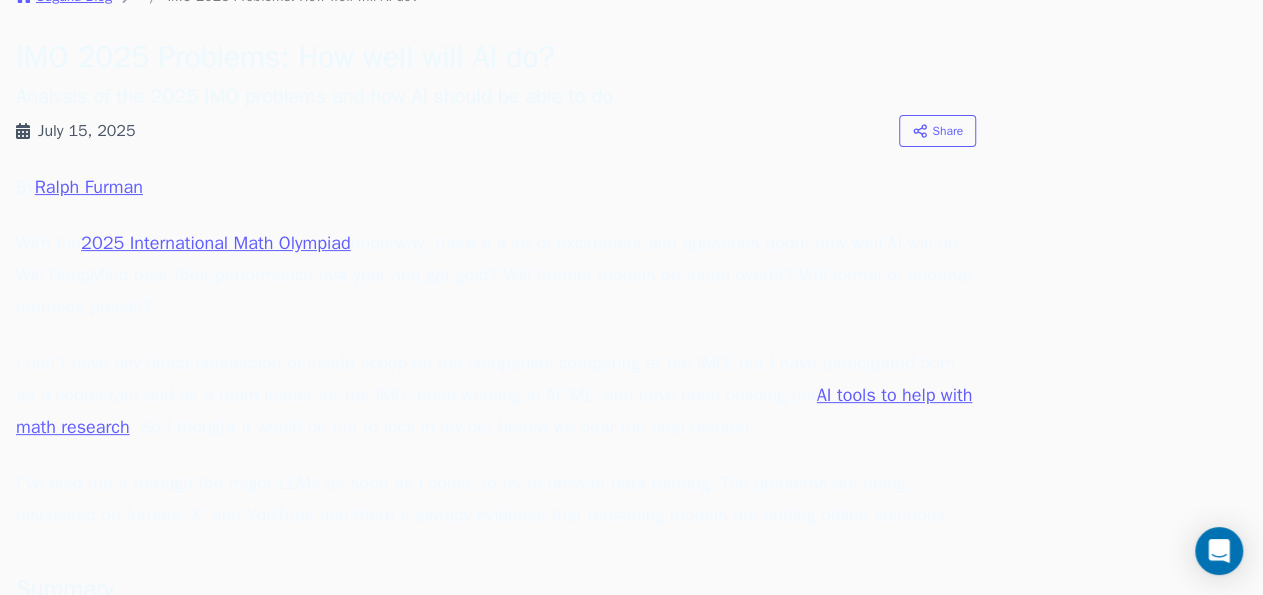 drag, startPoint x: 0, startPoint y: 0, endPoint x: 749, endPoint y: 311, distance: 811.0006 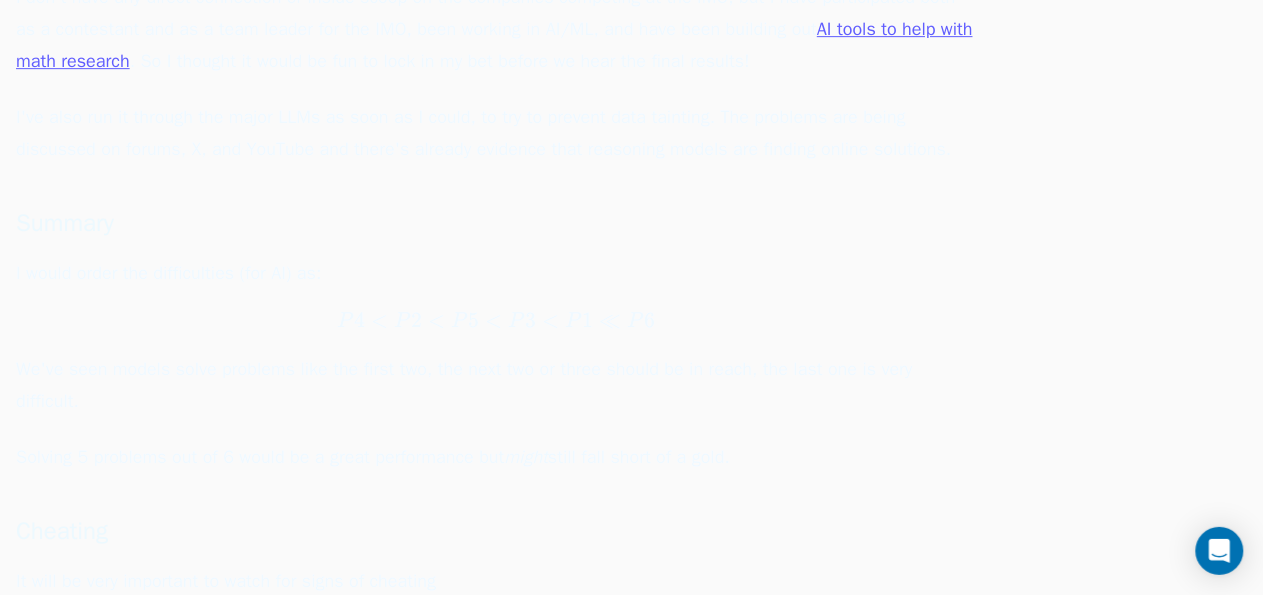 scroll, scrollTop: 504, scrollLeft: 0, axis: vertical 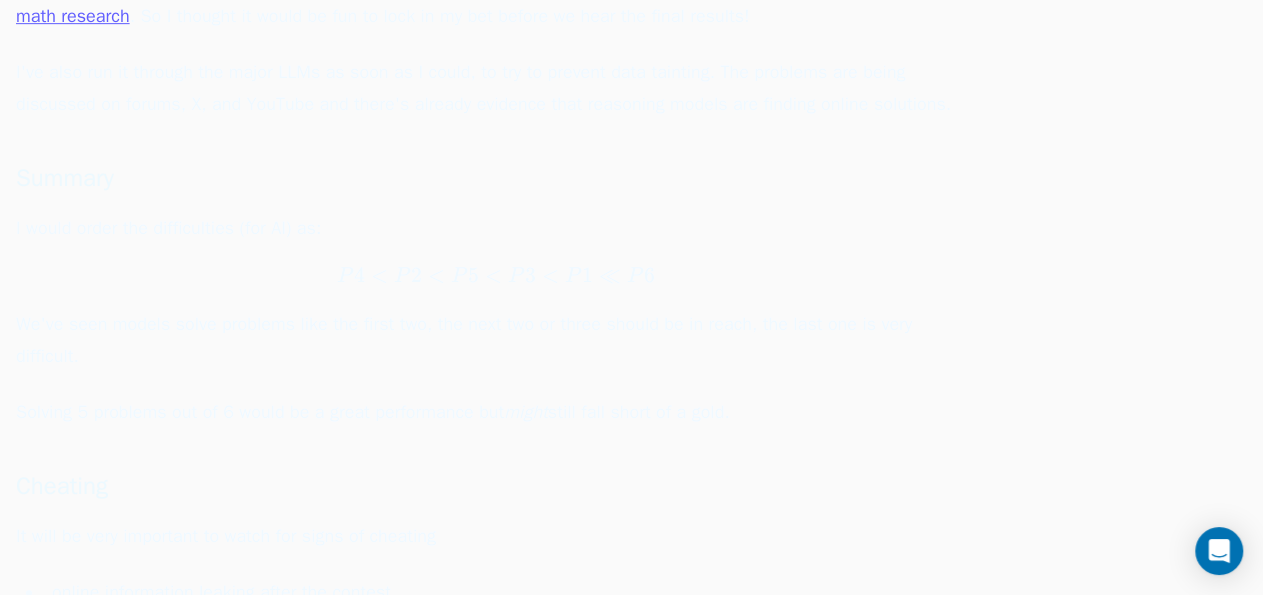 click on "I would order the difficulties (for AI) as:
P 4 < P 2 < P 5 < P 3 < P 1 ≪ P 6  P4 < P2 < P5 < P3 < P1 \ll P6 P 4 < P 2 < P 5 < P 3 < P 1 ≪ P 6
We've seen models solve problems like the first two, the next two or three should be in reach, the last one is very difficult." at bounding box center [496, 292] 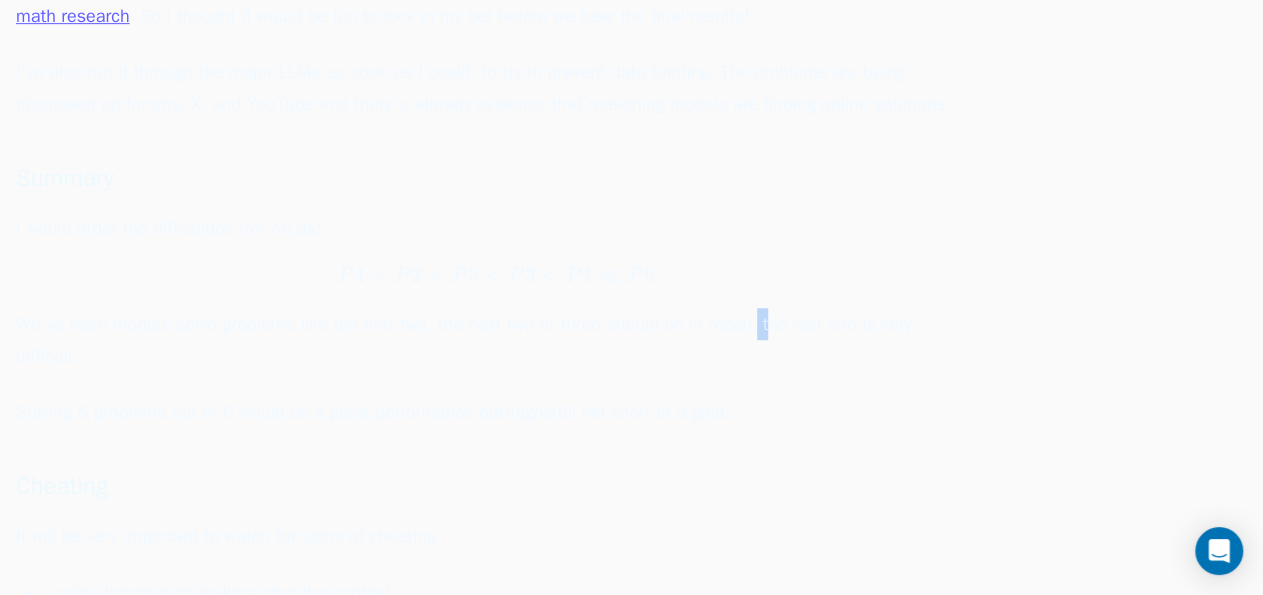 click on "I would order the difficulties (for AI) as:
P 4 < P 2 < P 5 < P 3 < P 1 ≪ P 6  P4 < P2 < P5 < P3 < P1 \ll P6 P 4 < P 2 < P 5 < P 3 < P 1 ≪ P 6
We've seen models solve problems like the first two, the next two or three should be in reach, the last one is very difficult." at bounding box center (496, 292) 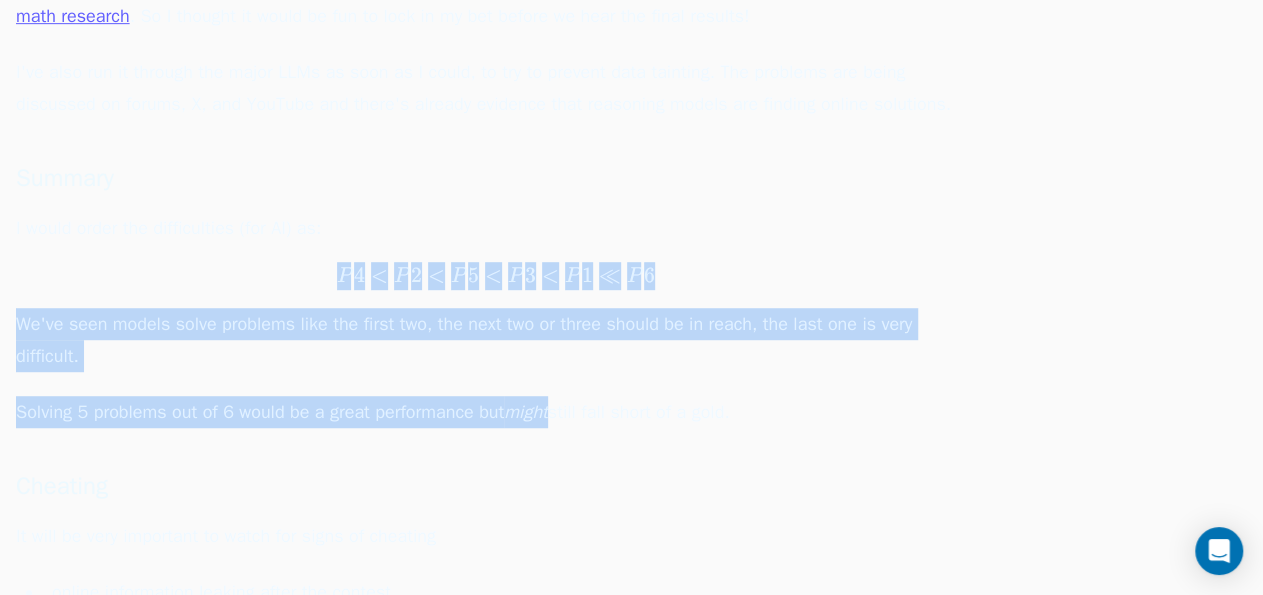 drag, startPoint x: 749, startPoint y: 311, endPoint x: 771, endPoint y: 417, distance: 108.25895 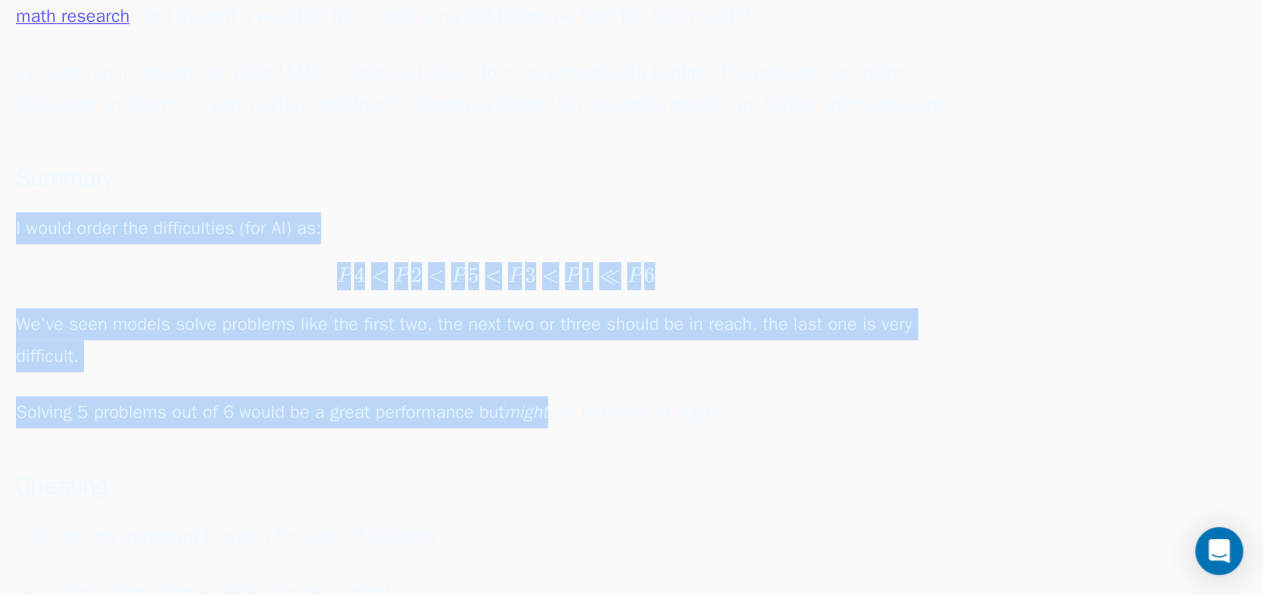 drag, startPoint x: 771, startPoint y: 417, endPoint x: 760, endPoint y: 246, distance: 171.35344 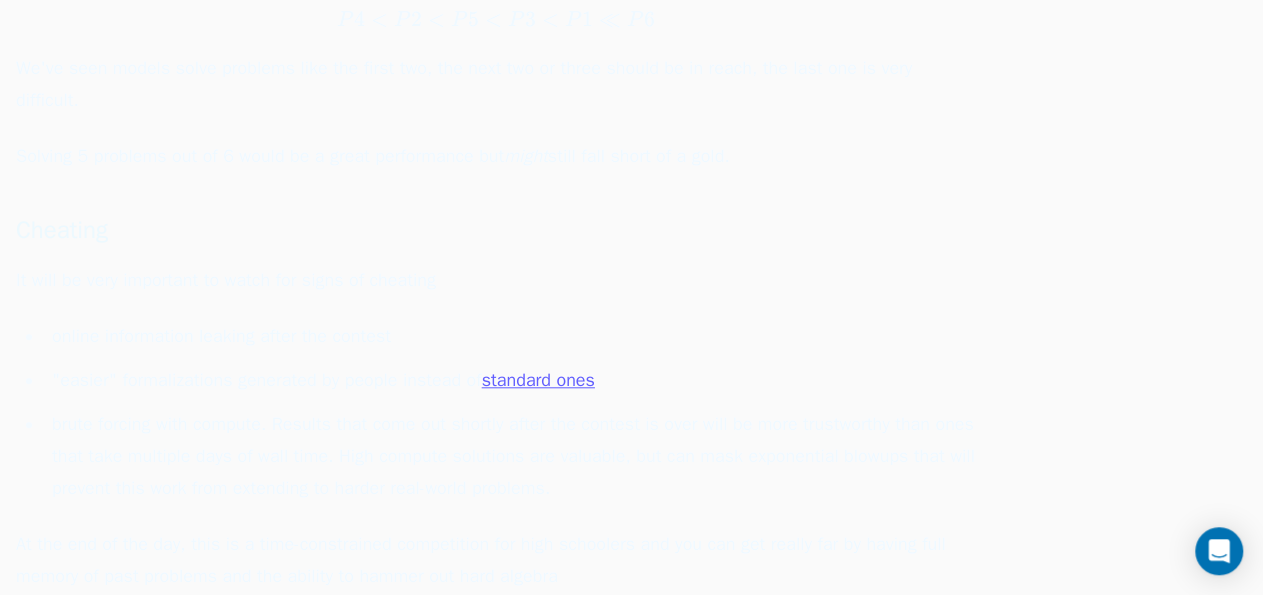 scroll, scrollTop: 764, scrollLeft: 0, axis: vertical 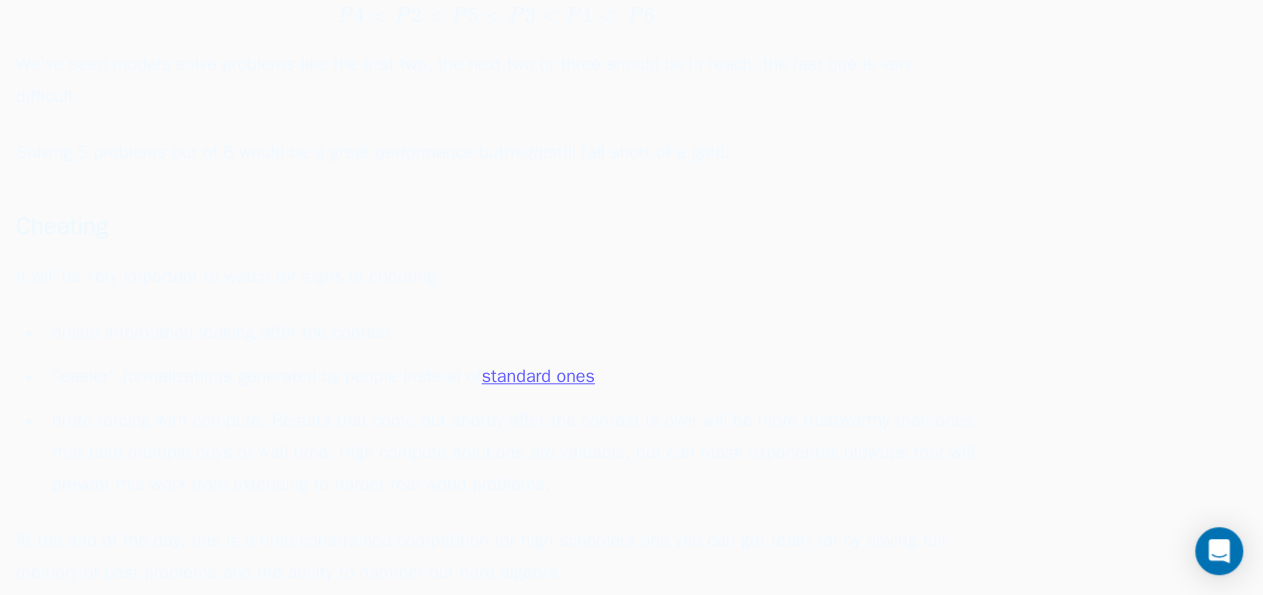 click on "By [NAME] [NAME].
With the 2025 International Math Olympiad underway, there's a lot of excitement and questions about how well AI will do. Will DeepMind beat their performance last year and get gold? Will frontier models be found overfit? Will formal or informal methods prevail?
I don't have any direct connection or inside scoop on the companies competing at the IMO, but I have participated both as a contestant and as a team leader for the IMO, been working in AI/ML, and have been building out AI tools to help with math research . So I thought it would be fun to lock in my bet before we hear the final results!
I've also run it through the major LLMs as soon as I could, to try to prevent data tainting. The problems are being discussed on forums, X, and YouTube and there's already evidence that reasoning models are finding online solutions.
Summary
I would order the difficulties (for AI) as:
P 4 < P 2 < P 5 < P 3 < P 1 << P 6 P4 < P2 < P5 < P3 < P1 \ll P6 P 4 < P 2 < P 5 < P 3 < P 1 <<" at bounding box center (496, 44) 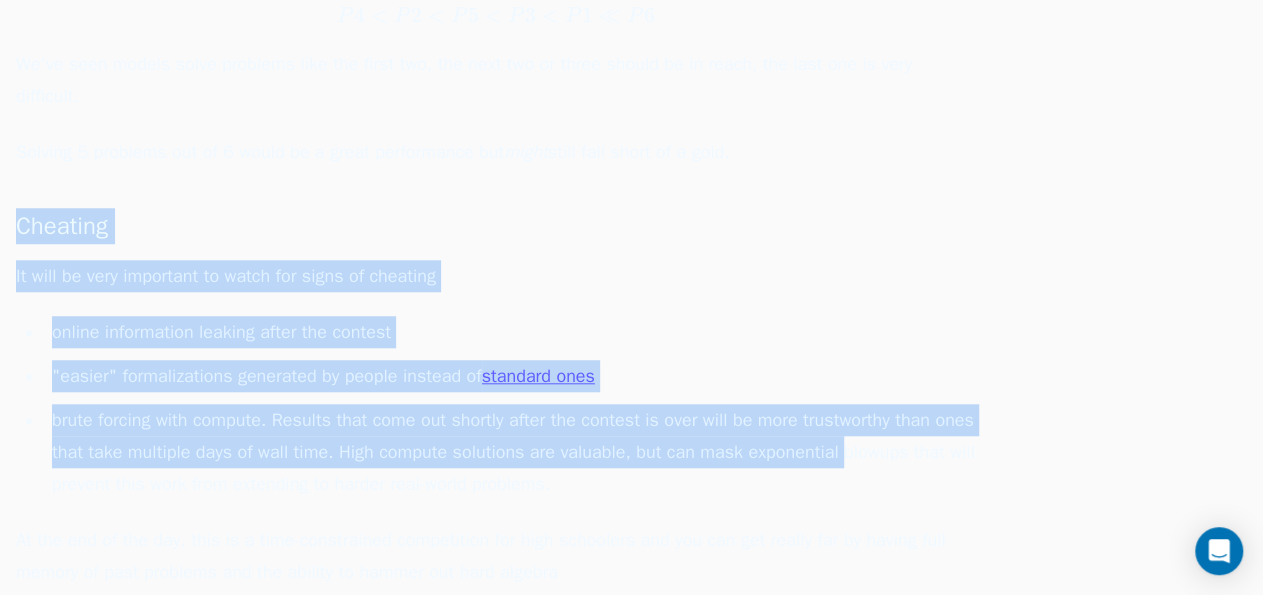 drag, startPoint x: 760, startPoint y: 246, endPoint x: 835, endPoint y: 473, distance: 239.06903 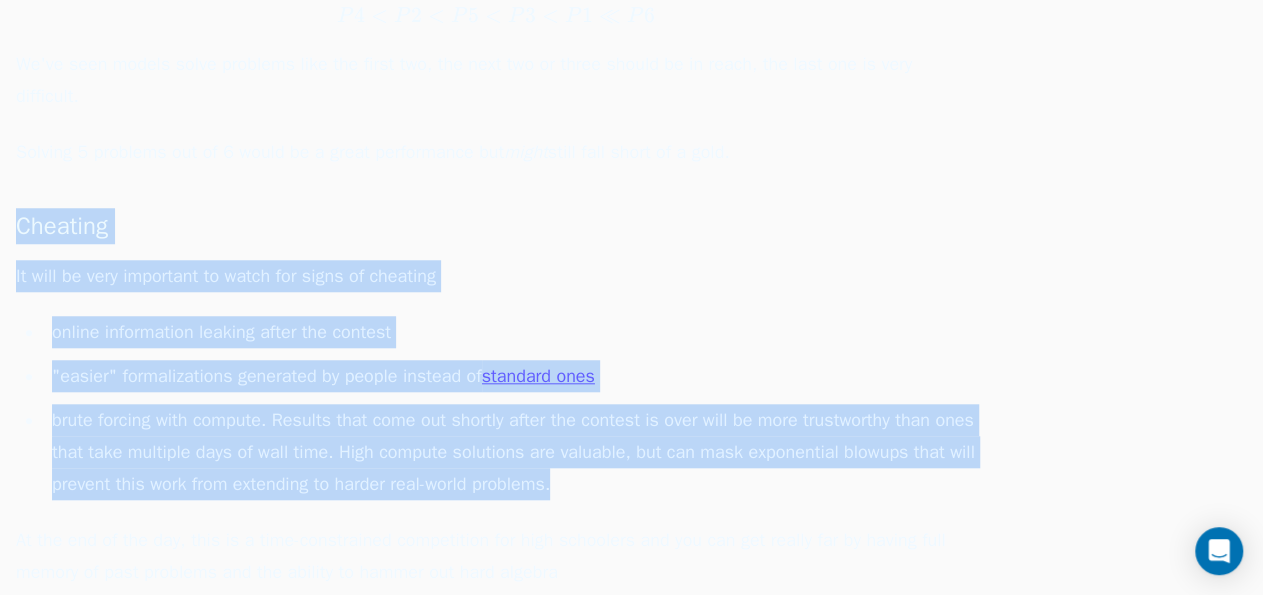 click on "brute forcing with compute.  Results that come out shortly after the contest is over will be more trustworthy than ones that take multiple days of wall time.  High compute solutions are valuable, but can mask exponential blowups that will prevent this work from extending to harder real-world problems." at bounding box center (510, 452) 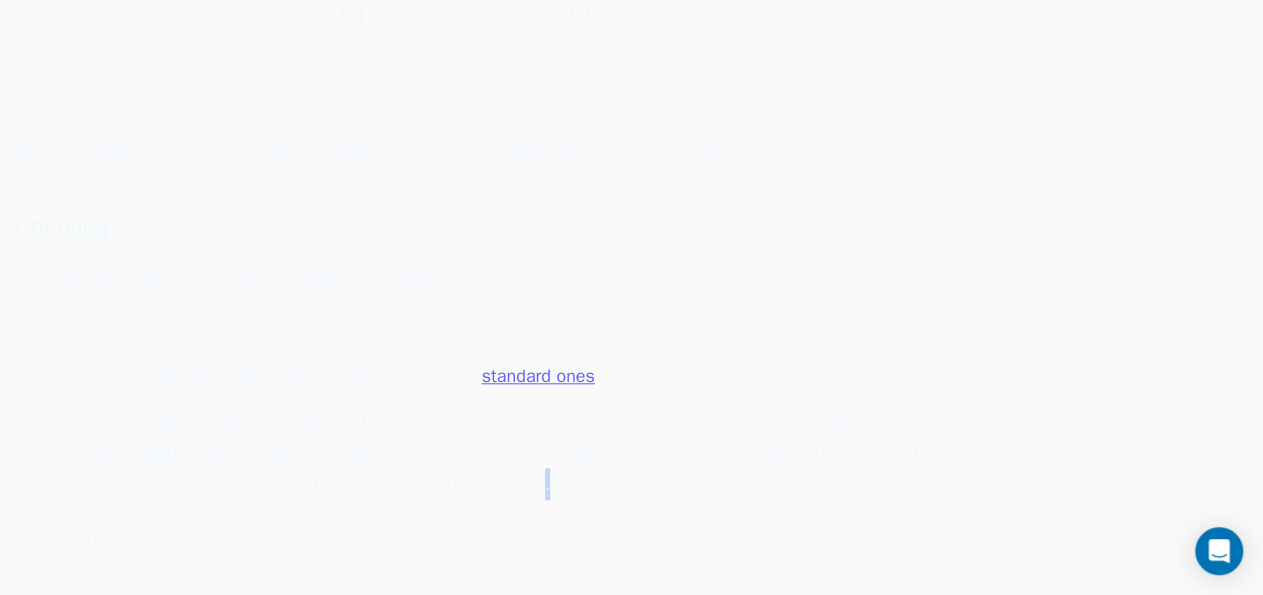 click on "brute forcing with compute.  Results that come out shortly after the contest is over will be more trustworthy than ones that take multiple days of wall time.  High compute solutions are valuable, but can mask exponential blowups that will prevent this work from extending to harder real-world problems." at bounding box center (510, 452) 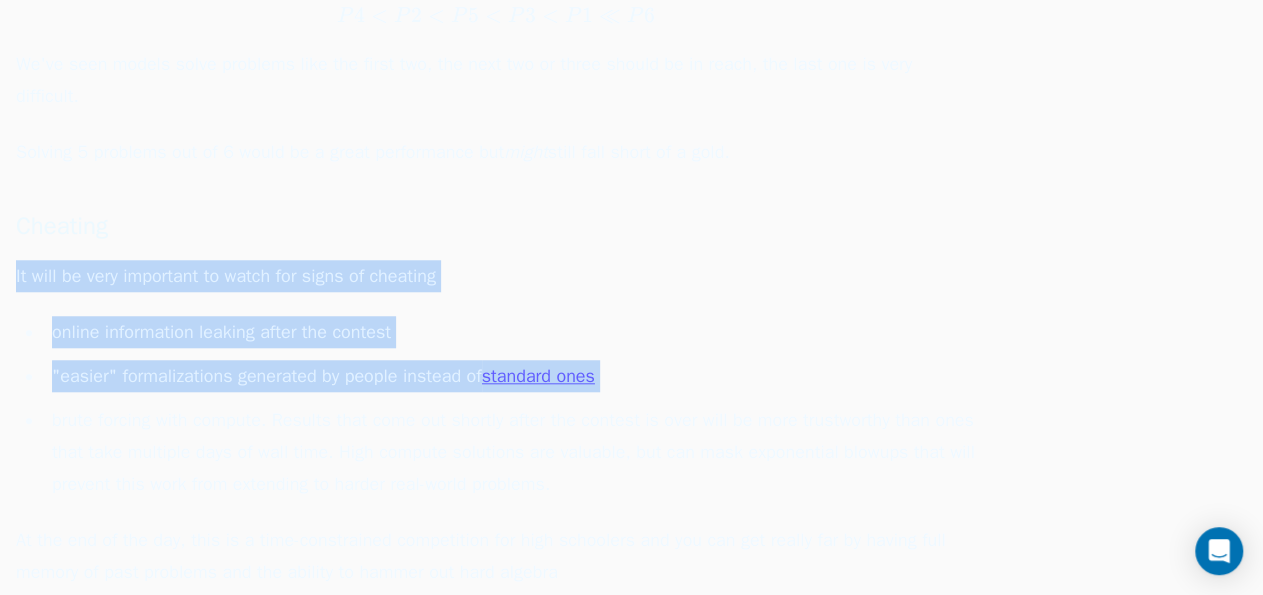 drag, startPoint x: 835, startPoint y: 473, endPoint x: 797, endPoint y: 273, distance: 203.57799 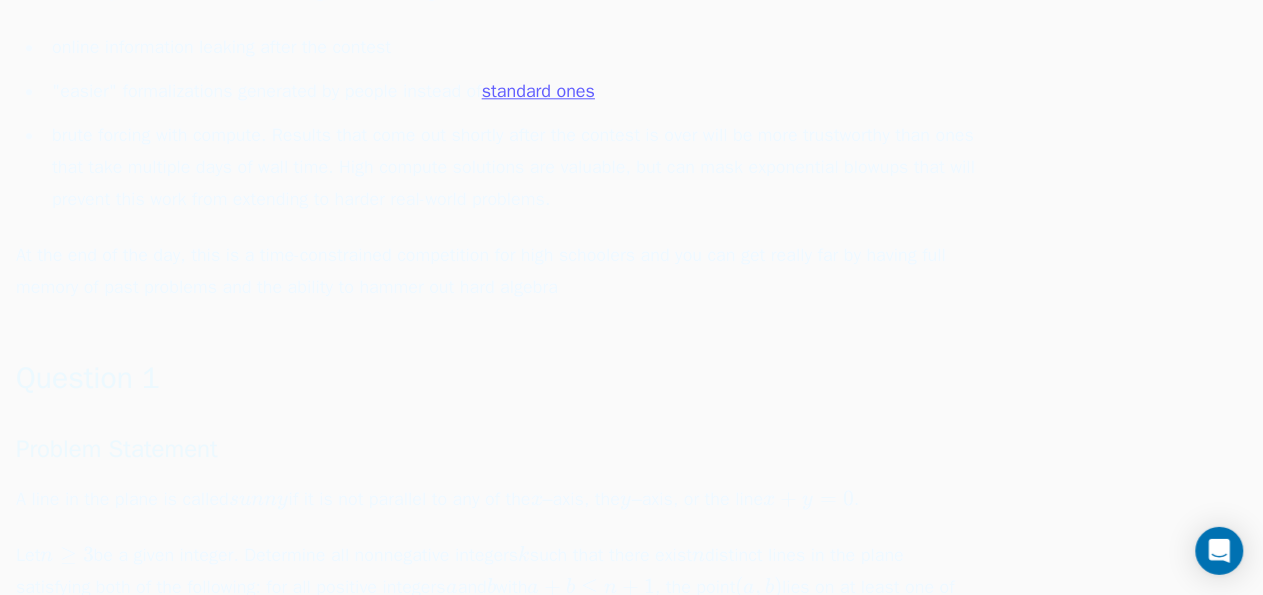 scroll, scrollTop: 1048, scrollLeft: 0, axis: vertical 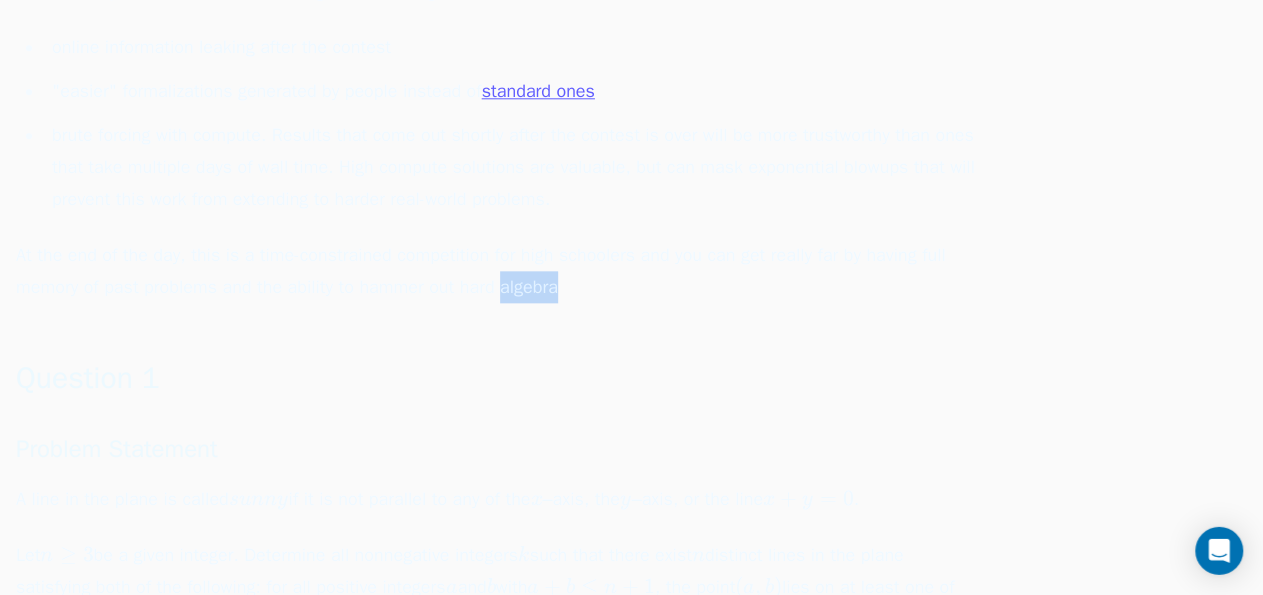 click on "At the end of the day, this is a time-constrained competition for high schoolers and you can get really far by having full memory of past problems and the ability to hammer out hard algebra" at bounding box center [496, 272] 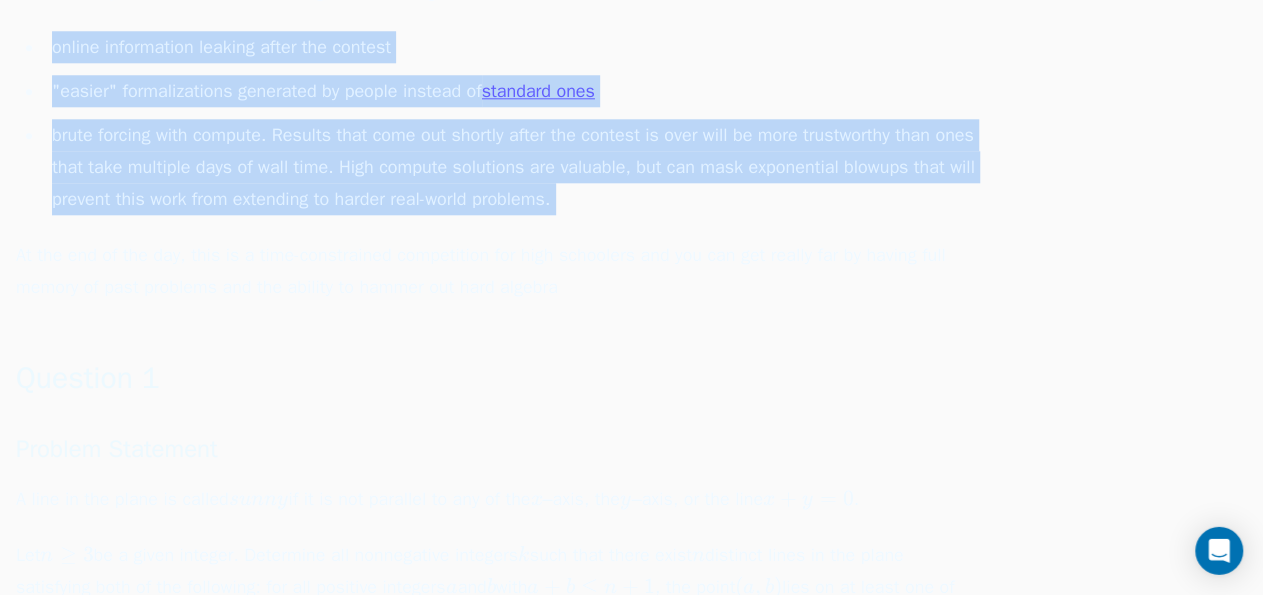 drag, startPoint x: 797, startPoint y: 273, endPoint x: 752, endPoint y: 50, distance: 227.49506 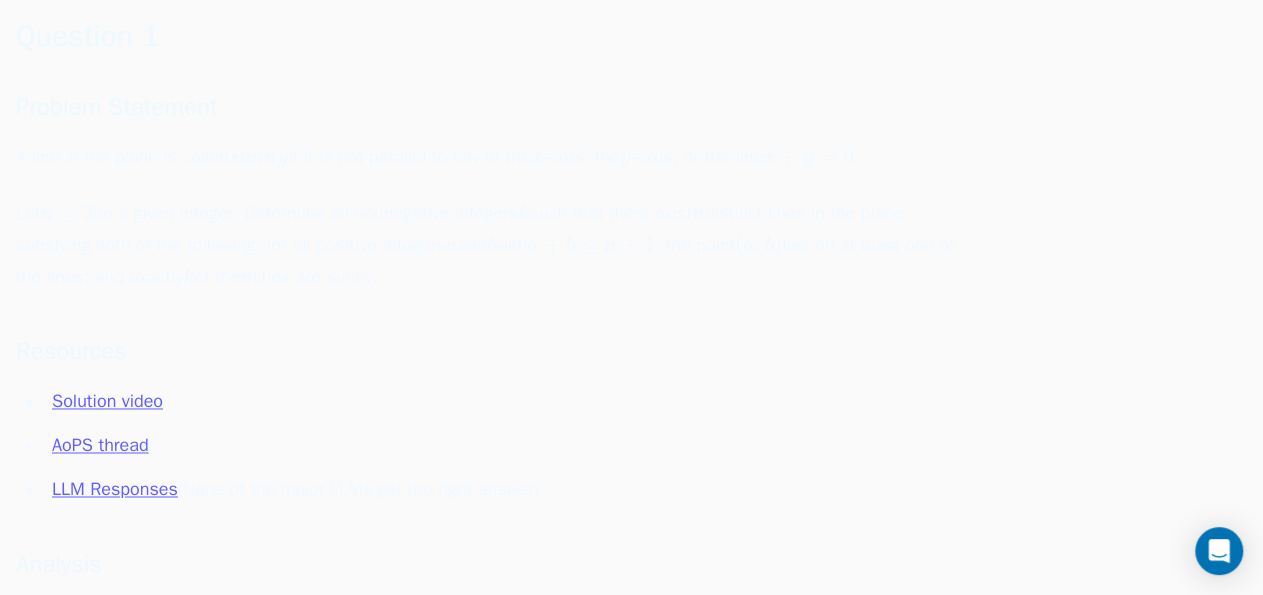 scroll, scrollTop: 1402, scrollLeft: 0, axis: vertical 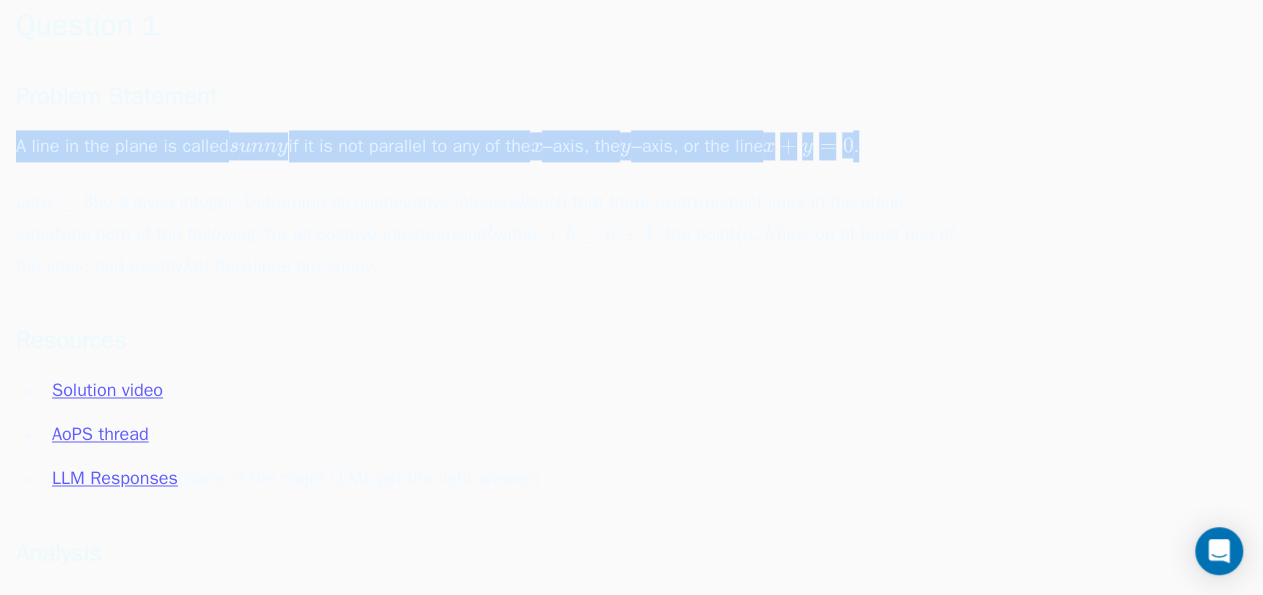 drag, startPoint x: 819, startPoint y: 106, endPoint x: 897, endPoint y: 153, distance: 91.06591 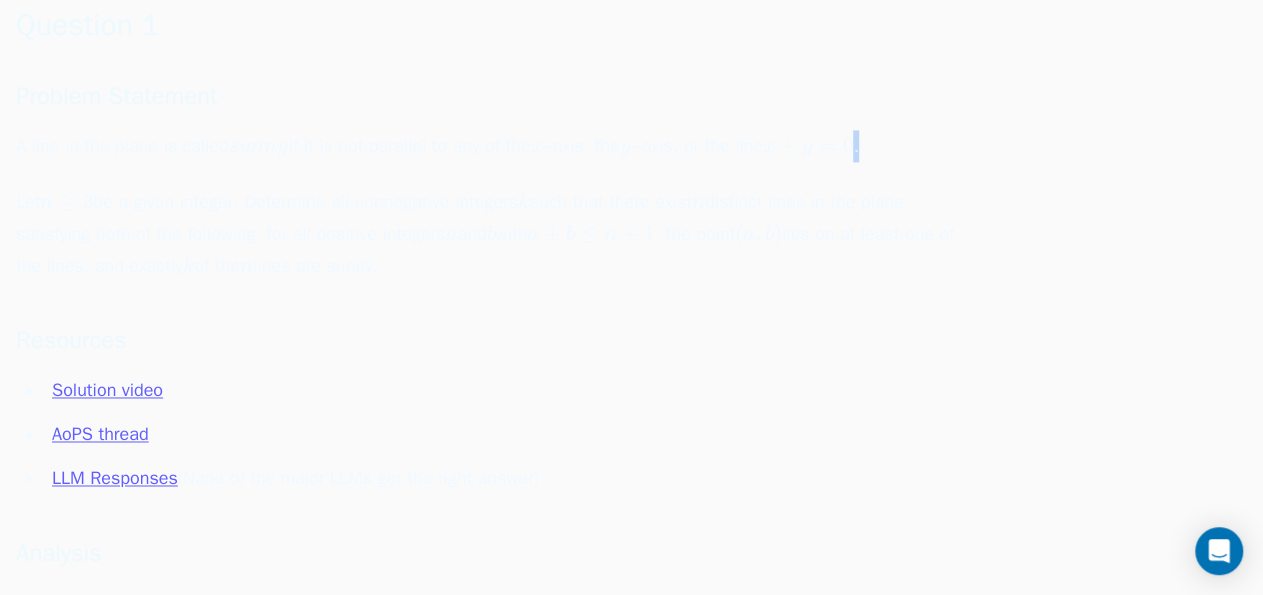 click on "A line in the plane is called  s u n n y sunny s u nn y  if it is not parallel to any of the  x x x –axis, the  y y y –axis, or the line  x + y = 0 x+y=0 x + y = 0 ." at bounding box center (496, 146) 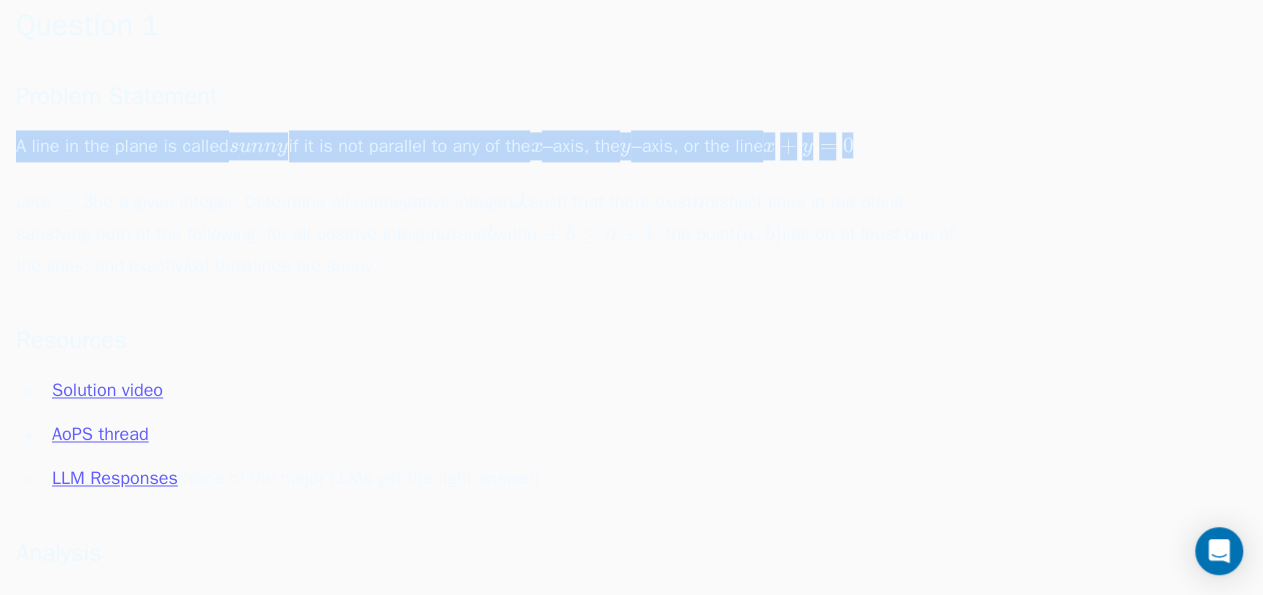 drag, startPoint x: 897, startPoint y: 153, endPoint x: 893, endPoint y: 138, distance: 15.524175 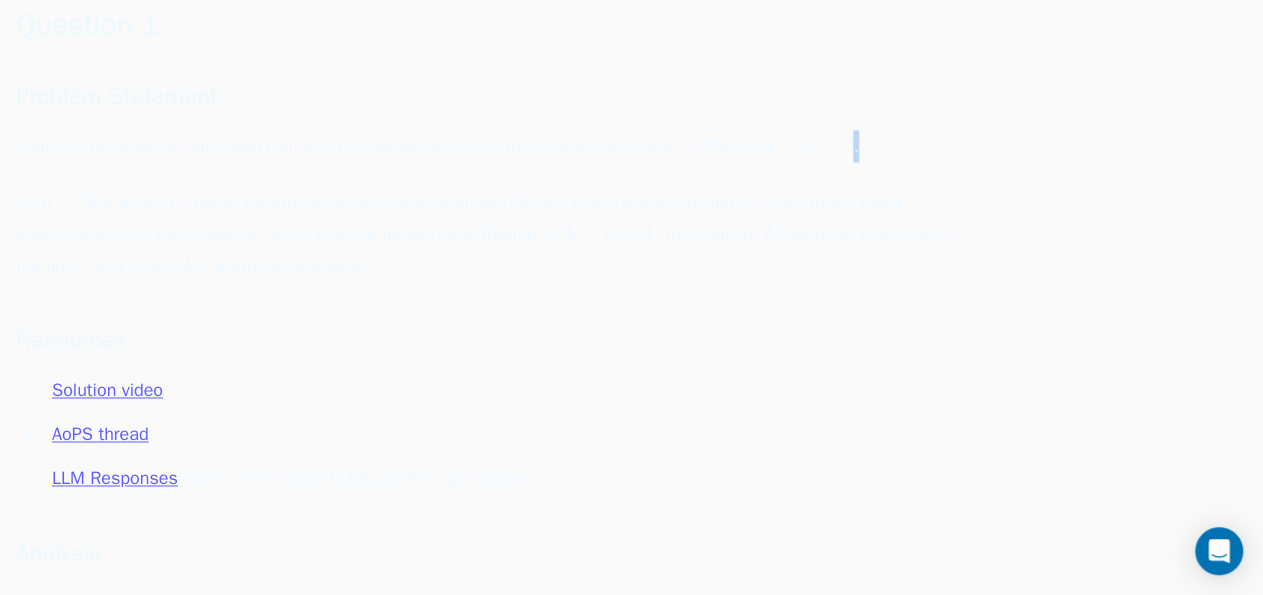 click on "A line in the plane is called  s u n n y sunny s u nn y  if it is not parallel to any of the  x x x –axis, the  y y y –axis, or the line  x + y = 0 x+y=0 x + y = 0 ." at bounding box center [496, 146] 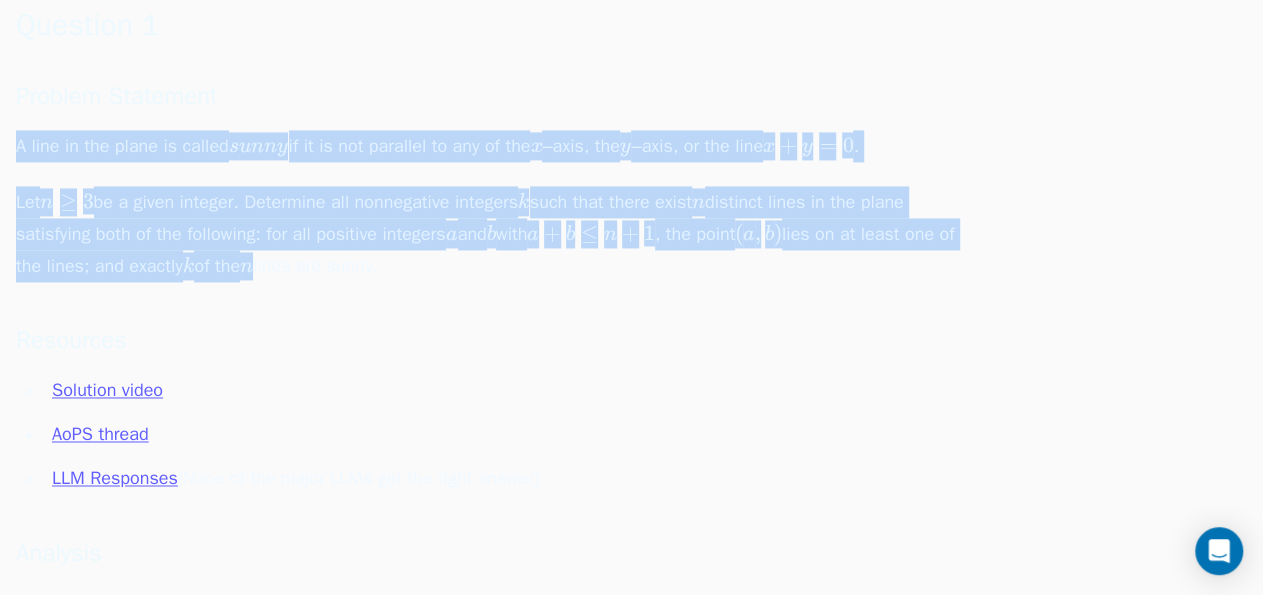 drag, startPoint x: 893, startPoint y: 138, endPoint x: 893, endPoint y: 257, distance: 119 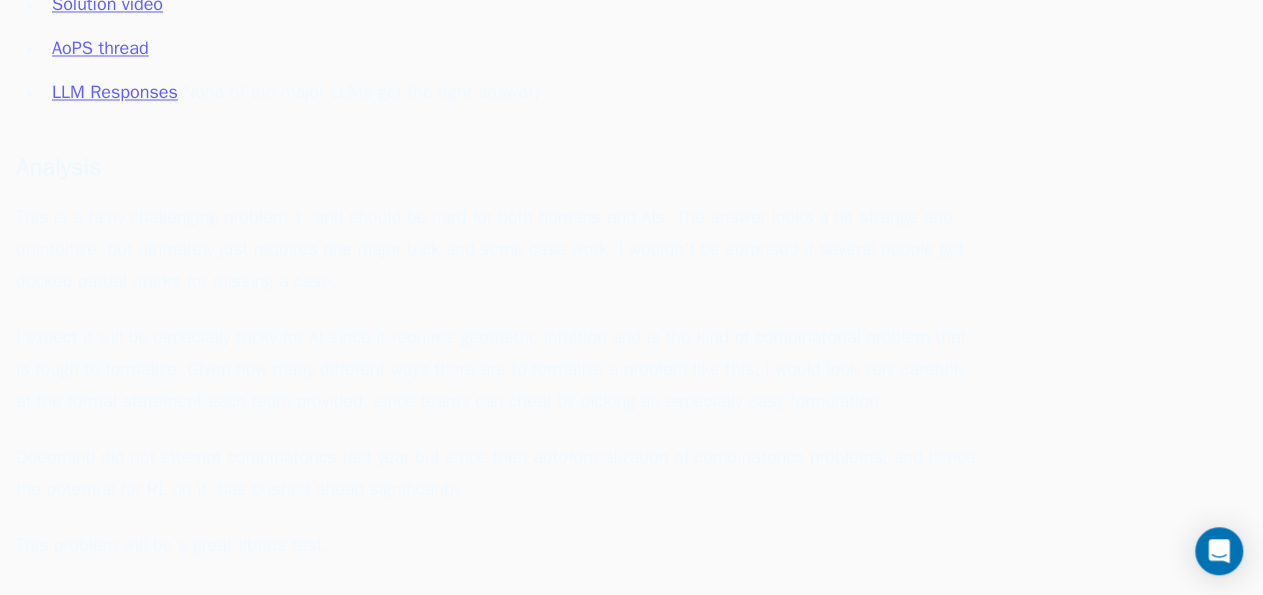 scroll, scrollTop: 1859, scrollLeft: 0, axis: vertical 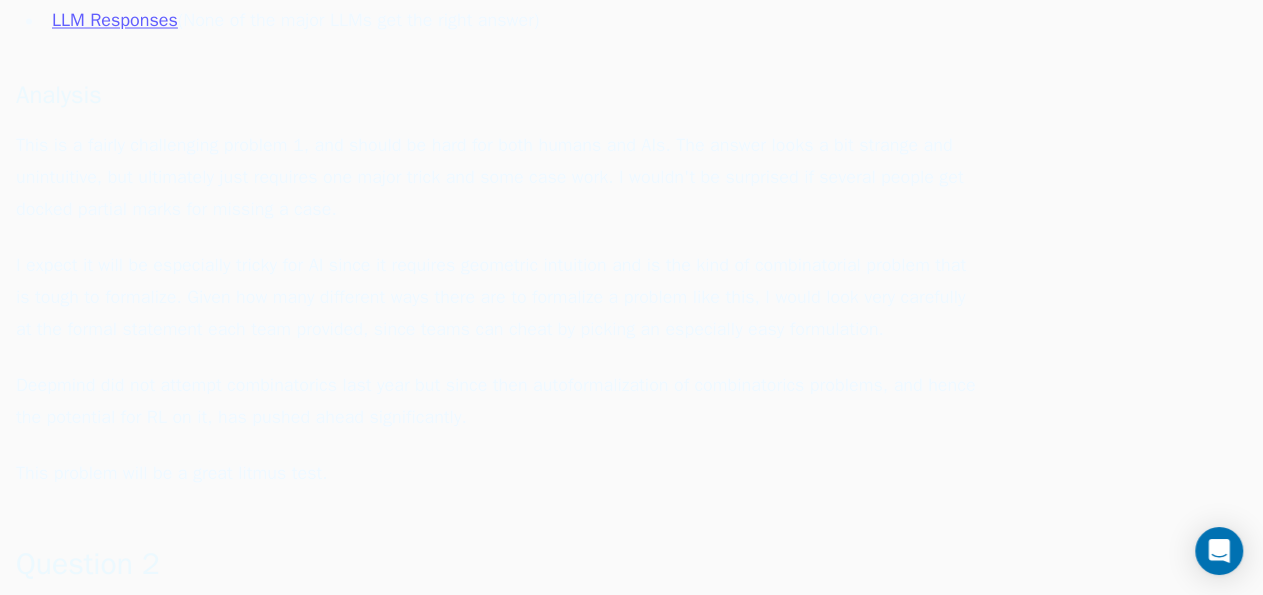 click on "I expect it will be especially tricky for AI since it requires geometric intuition and is the kind of combinatorial problem that is tough to formalize.  Given how many different ways there are to formalize a problem like this, I would look very carefully at the formal statement each team provided, since teams can cheat by picking an especially easy formulation." at bounding box center [496, 297] 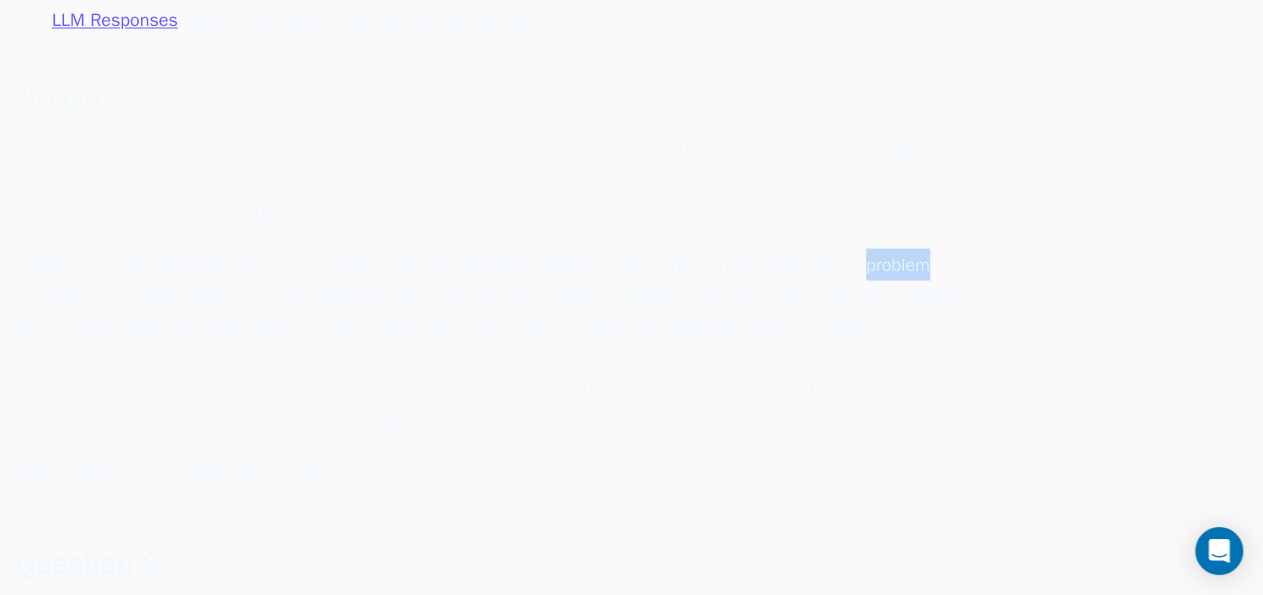 click on "I expect it will be especially tricky for AI since it requires geometric intuition and is the kind of combinatorial problem that is tough to formalize.  Given how many different ways there are to formalize a problem like this, I would look very carefully at the formal statement each team provided, since teams can cheat by picking an especially easy formulation." at bounding box center (496, 297) 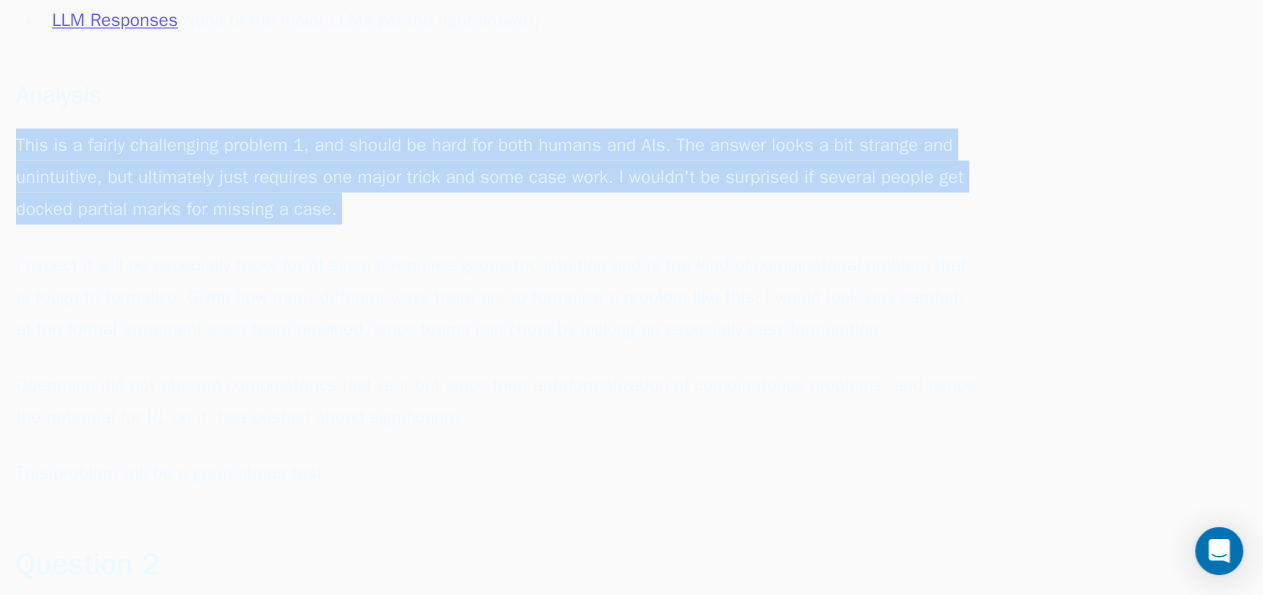 drag, startPoint x: 893, startPoint y: 257, endPoint x: 885, endPoint y: 207, distance: 50.635956 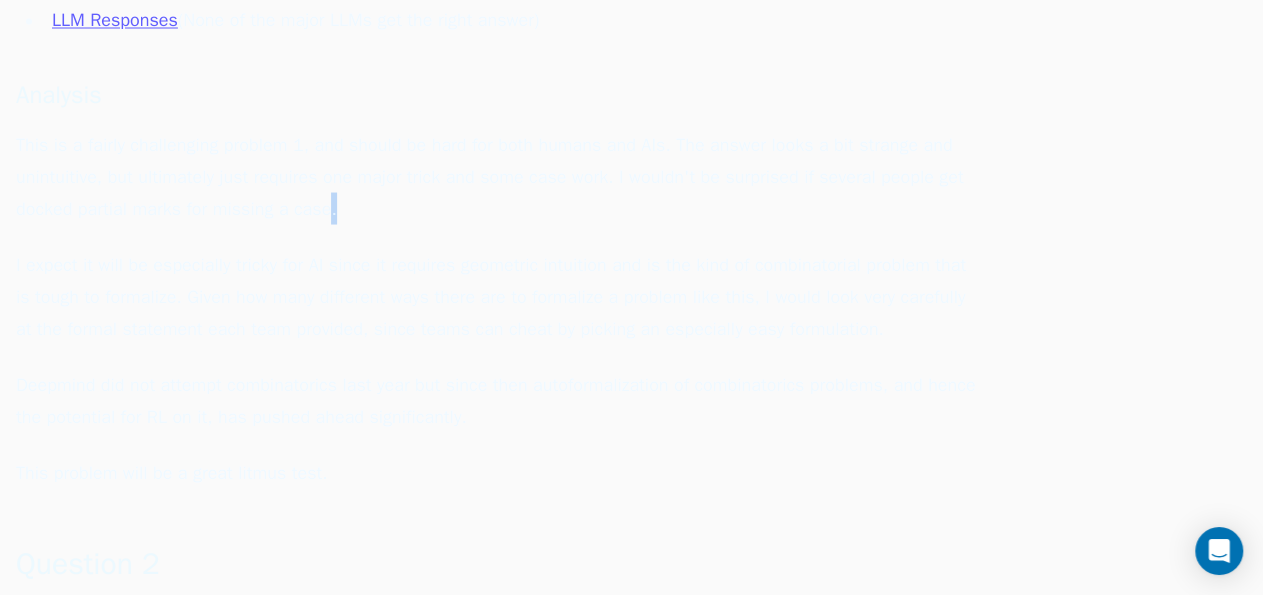 click on "This is a fairly challenging problem 1, and should be hard for both humans and AIs.  The answer looks a bit strange and unintuitive, but ultimately just requires one major trick and some case work.  I wouldn't be surprised if several people get docked partial marks for missing a case." at bounding box center [496, 177] 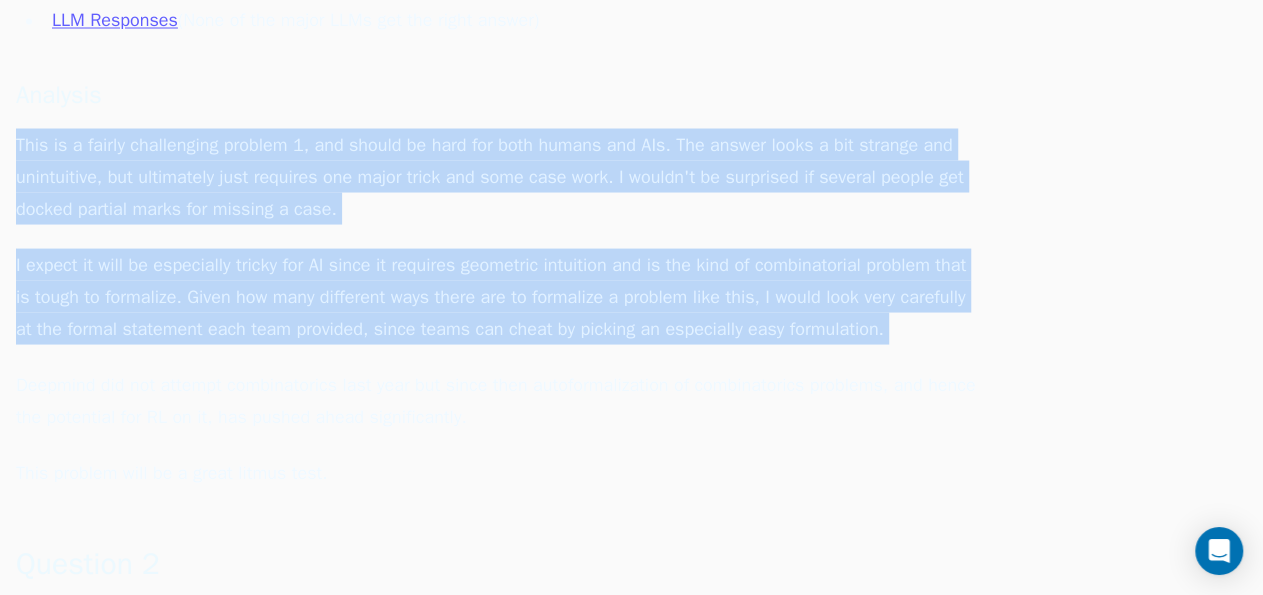 drag, startPoint x: 885, startPoint y: 207, endPoint x: 925, endPoint y: 406, distance: 202.9803 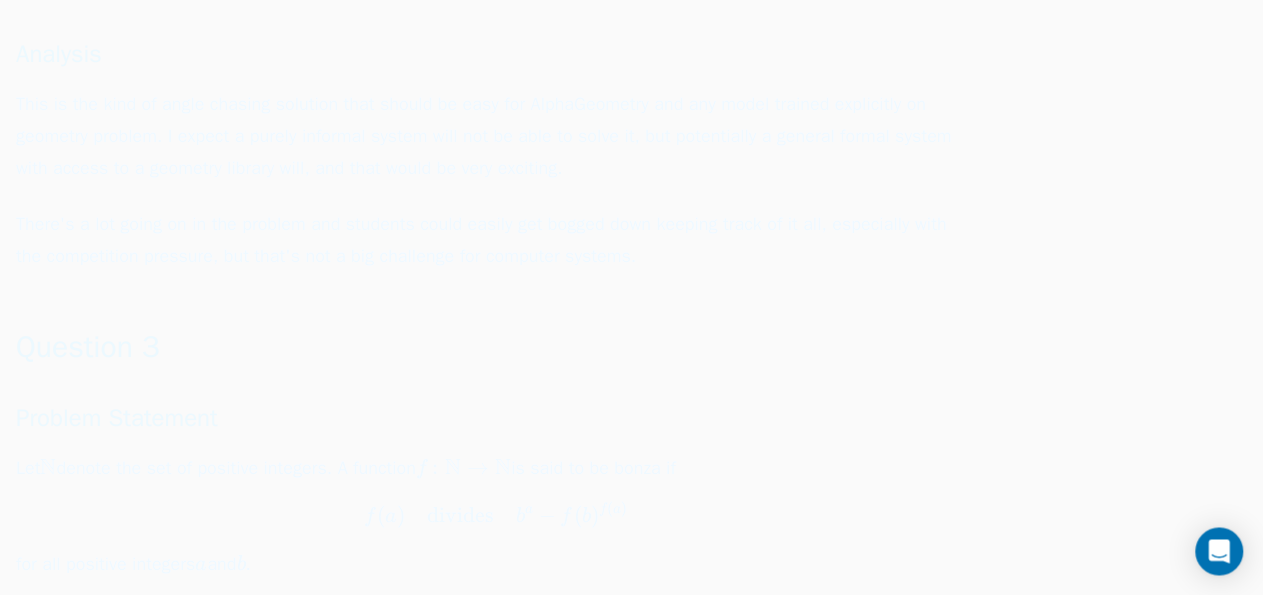 scroll, scrollTop: 2930, scrollLeft: 0, axis: vertical 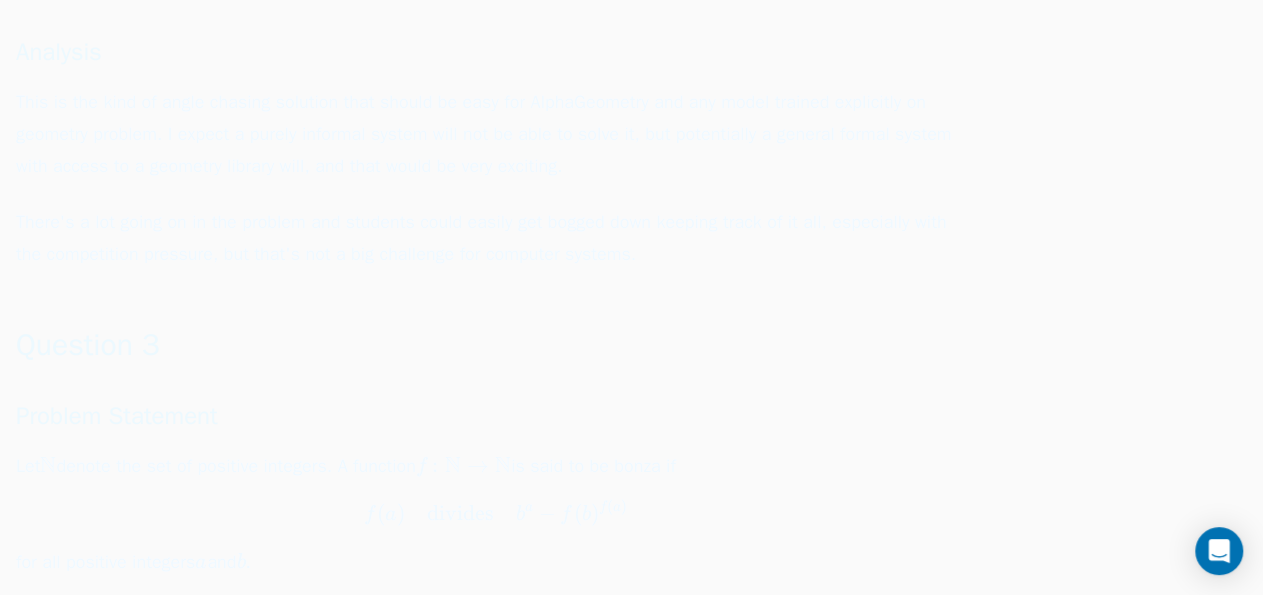 click on "By [NAME] [NAME].
With the 2025 International Math Olympiad underway, there's a lot of excitement and questions about how well AI will do. Will DeepMind beat their performance last year and get gold? Will frontier models be found overfit? Will formal or informal methods prevail?
I don't have any direct connection or inside scoop on the companies competing at the IMO, but I have participated both as a contestant and as a team leader for the IMO, been working in AI/ML, and have been building out AI tools to help with math research . So I thought it would be fun to lock in my bet before we hear the final results!
I've also run it through the major LLMs as soon as I could, to try to prevent data tainting. The problems are being discussed on forums, X, and YouTube and there's already evidence that reasoning models are finding online solutions.
Summary
I would order the difficulties (for AI) as:
P 4 < P 2 < P 5 < P 3 < P 1 << P 6 P4 < P2 < P5 < P3 < P1 \ll P6 P 4 < P 2 < P 5 < P 3 < P 1 <<" at bounding box center (496, 488) 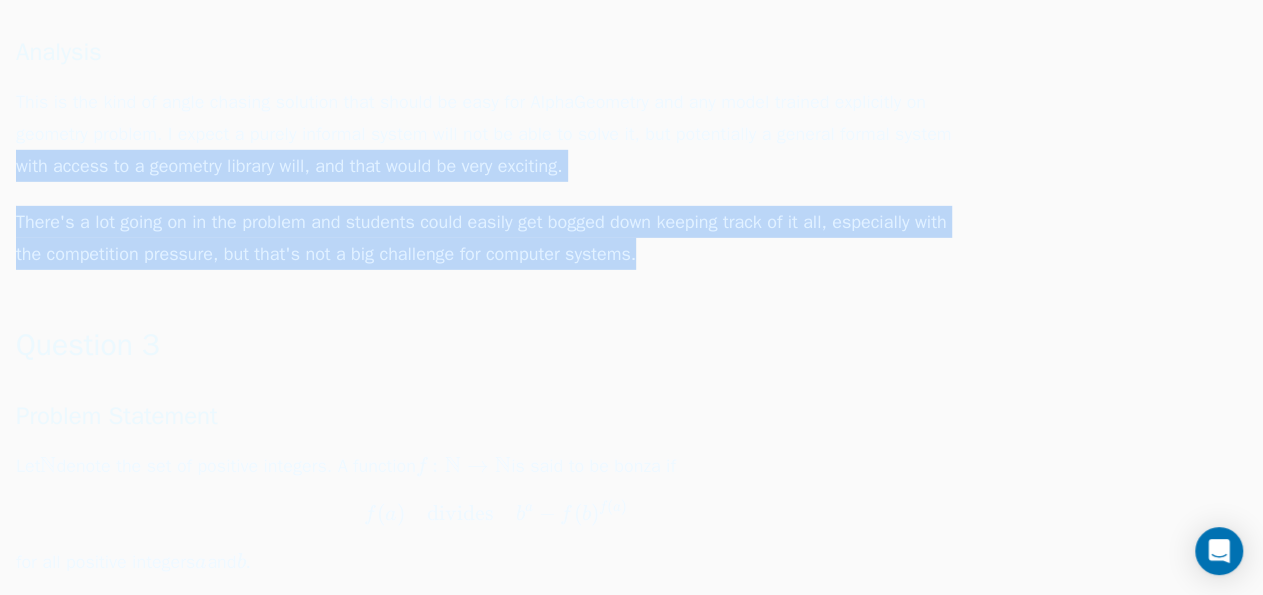 drag, startPoint x: 970, startPoint y: 289, endPoint x: 967, endPoint y: 121, distance: 168.02678 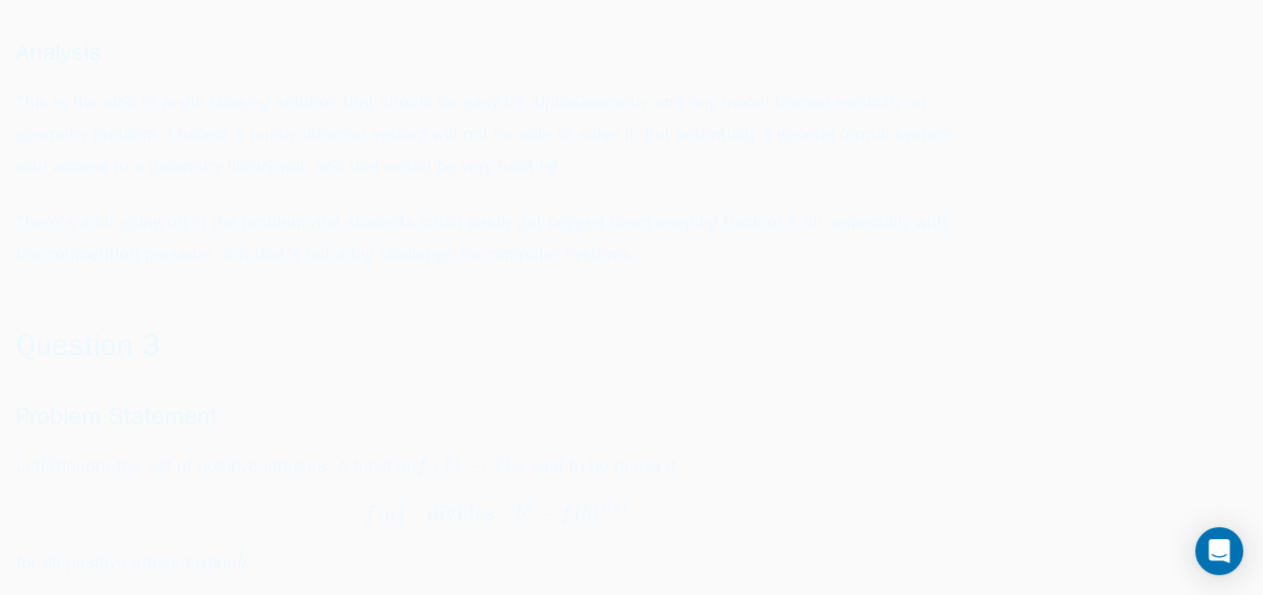 click on "This is the kind of angle chasing solution that should be easy for AlphaGeometry and any model trained explicitly on geometry problem.  I expect a purely informal system will not be able to solve it, but potentially a general formal system with access to a geometry library will, and that would be very exciting." at bounding box center [496, 134] 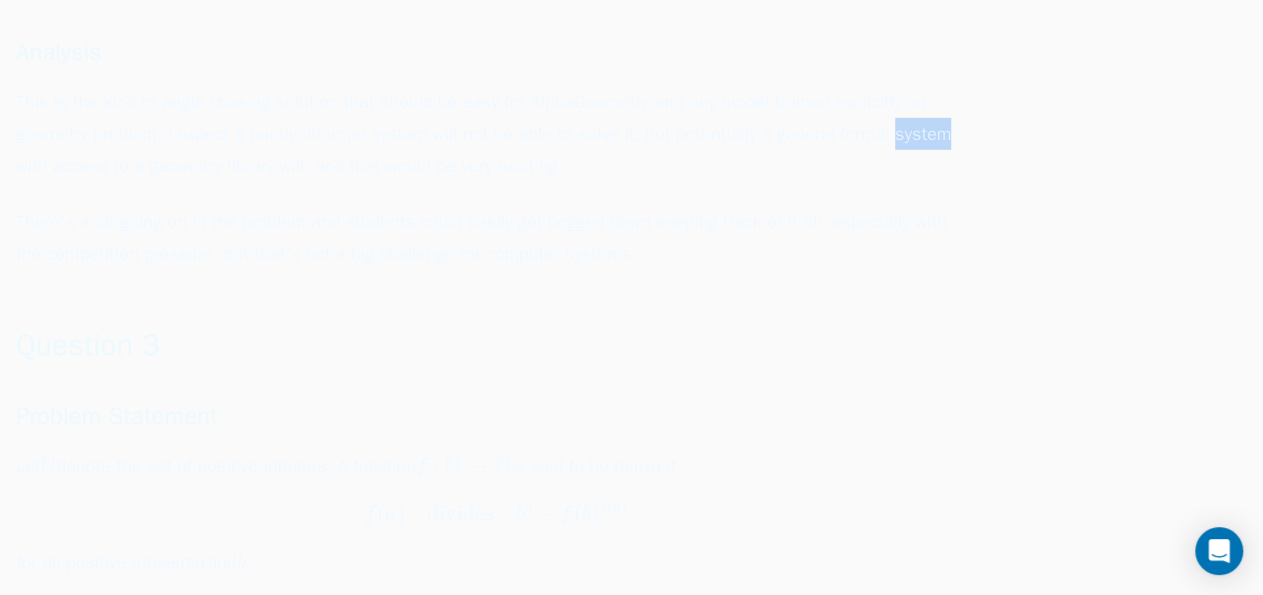 click on "This is the kind of angle chasing solution that should be easy for AlphaGeometry and any model trained explicitly on geometry problem.  I expect a purely informal system will not be able to solve it, but potentially a general formal system with access to a geometry library will, and that would be very exciting." at bounding box center [496, 134] 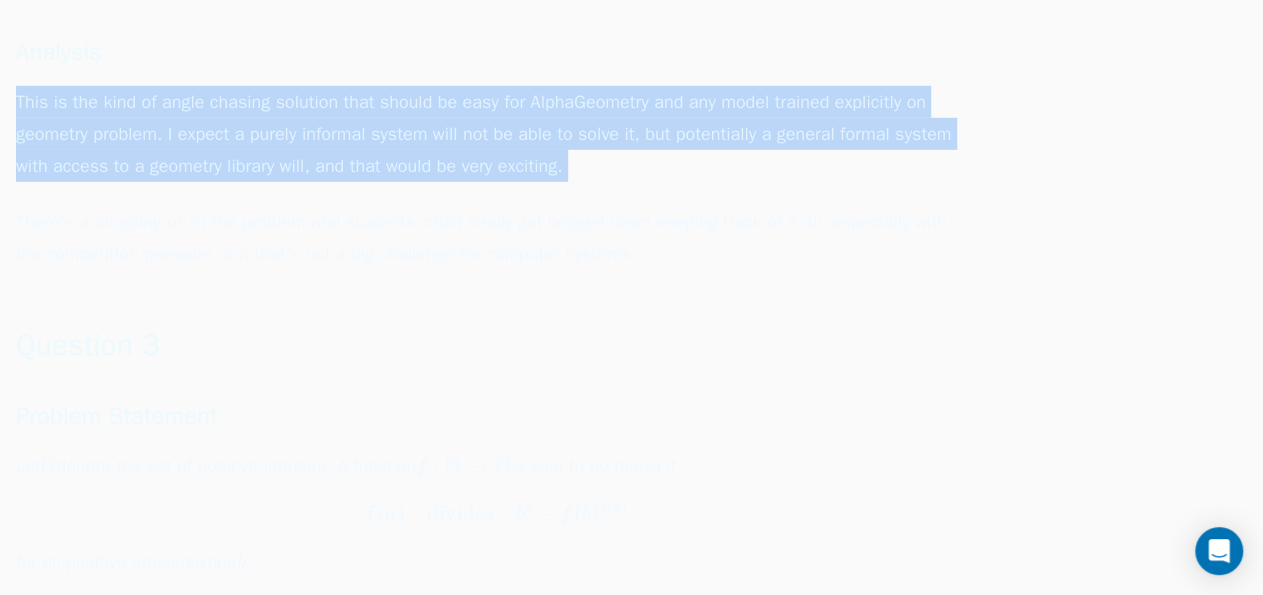 drag, startPoint x: 967, startPoint y: 121, endPoint x: 983, endPoint y: 237, distance: 117.09825 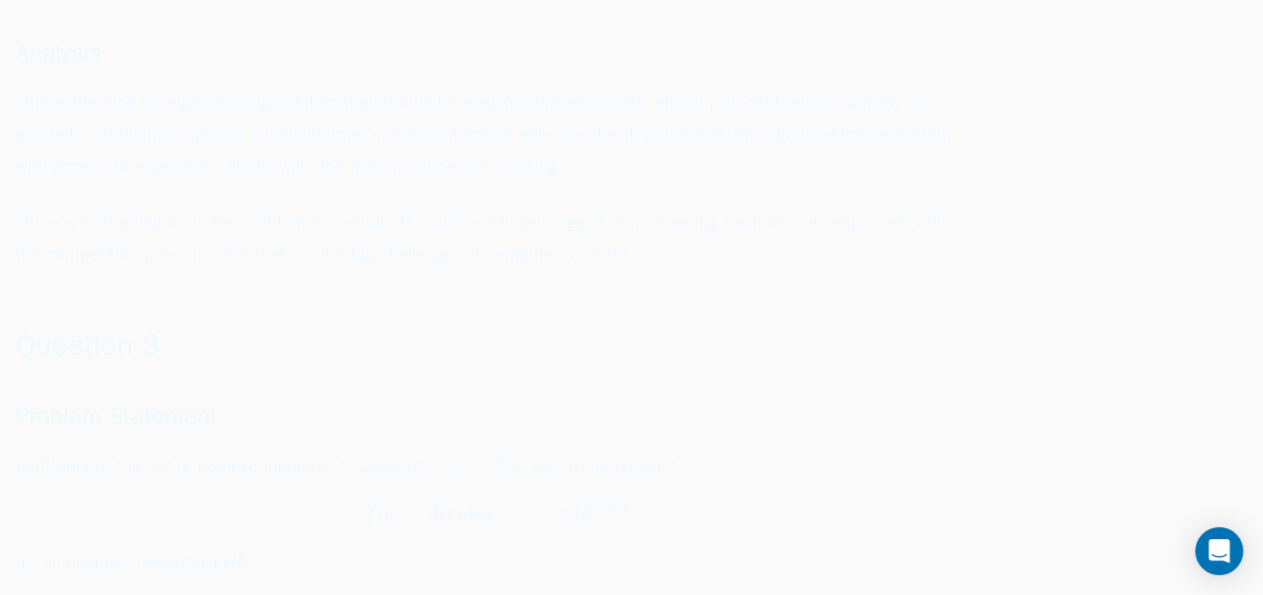 click on "Sugaku Blog
IMO 2025 Problems: How well will AI do?
IMO 2025 Problems: How well will AI do?
Analysis of the 2025 IMO problems and how AI should be able to do
July 15, 2025
Share
Copy link
Twitter
Facebook
LinkedIn
Email
Bluesky" at bounding box center [631, 444] 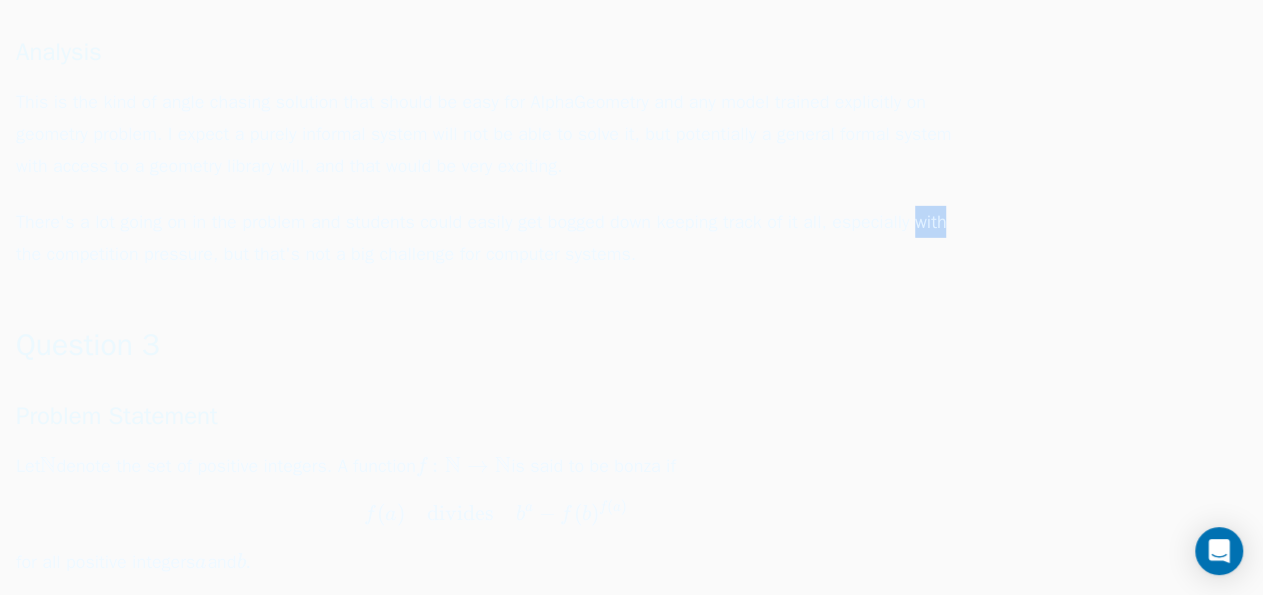 click on "Sugaku Blog
IMO 2025 Problems: How well will AI do?
IMO 2025 Problems: How well will AI do?
Analysis of the 2025 IMO problems and how AI should be able to do
July 15, 2025
Share
Copy link
Twitter
Facebook
LinkedIn
Email
Bluesky" at bounding box center (631, 444) 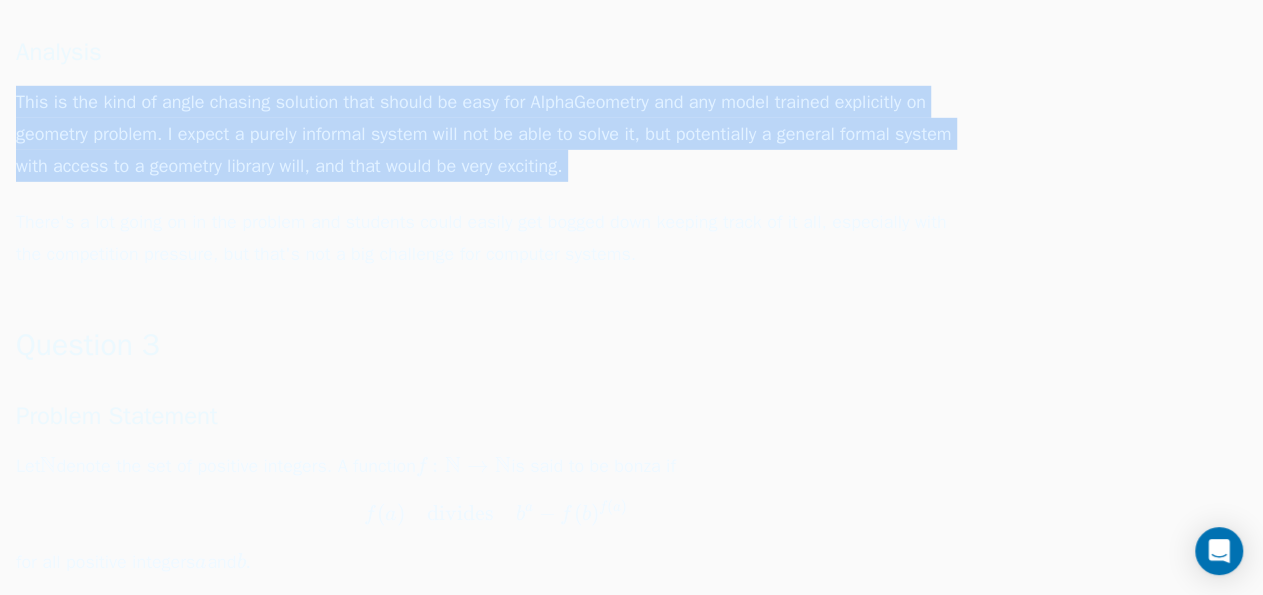 drag, startPoint x: 983, startPoint y: 237, endPoint x: 974, endPoint y: 150, distance: 87.46428 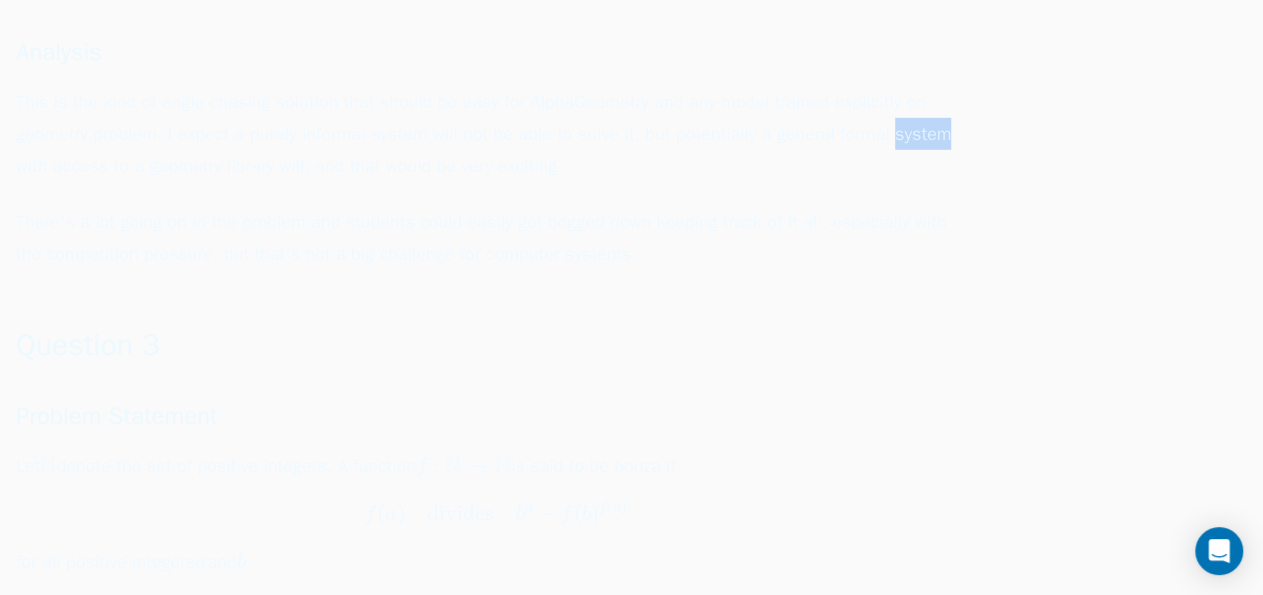 click on "This is the kind of angle chasing solution that should be easy for AlphaGeometry and any model trained explicitly on geometry problem.  I expect a purely informal system will not be able to solve it, but potentially a general formal system with access to a geometry library will, and that would be very exciting." at bounding box center [496, 134] 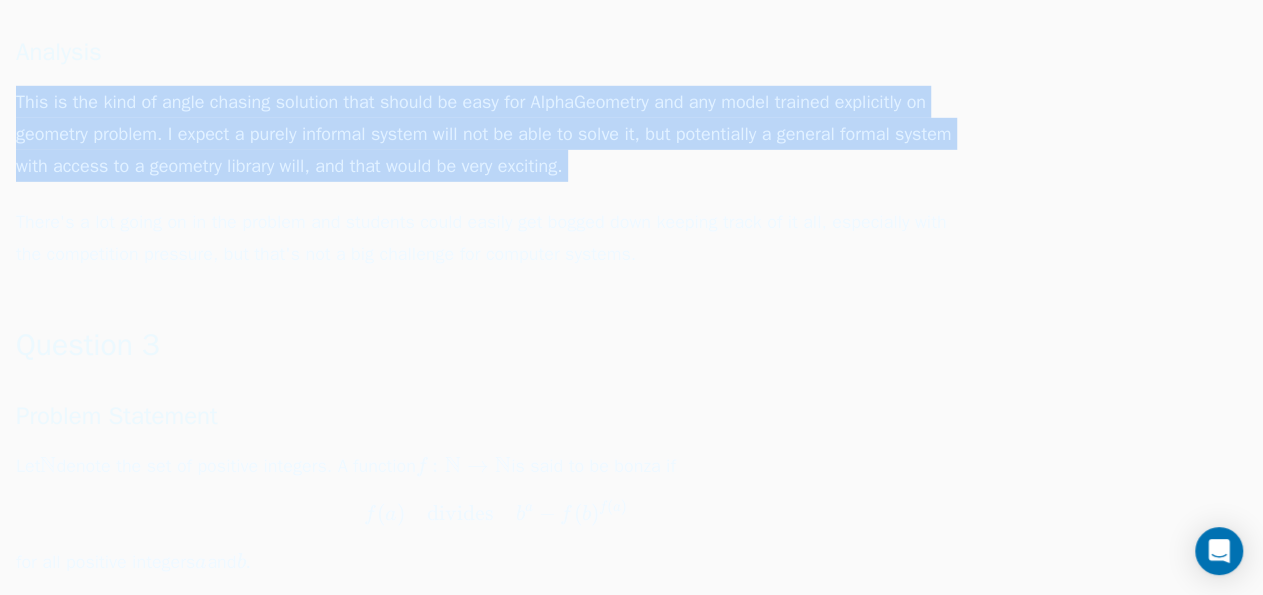 drag, startPoint x: 974, startPoint y: 150, endPoint x: 992, endPoint y: 263, distance: 114.424644 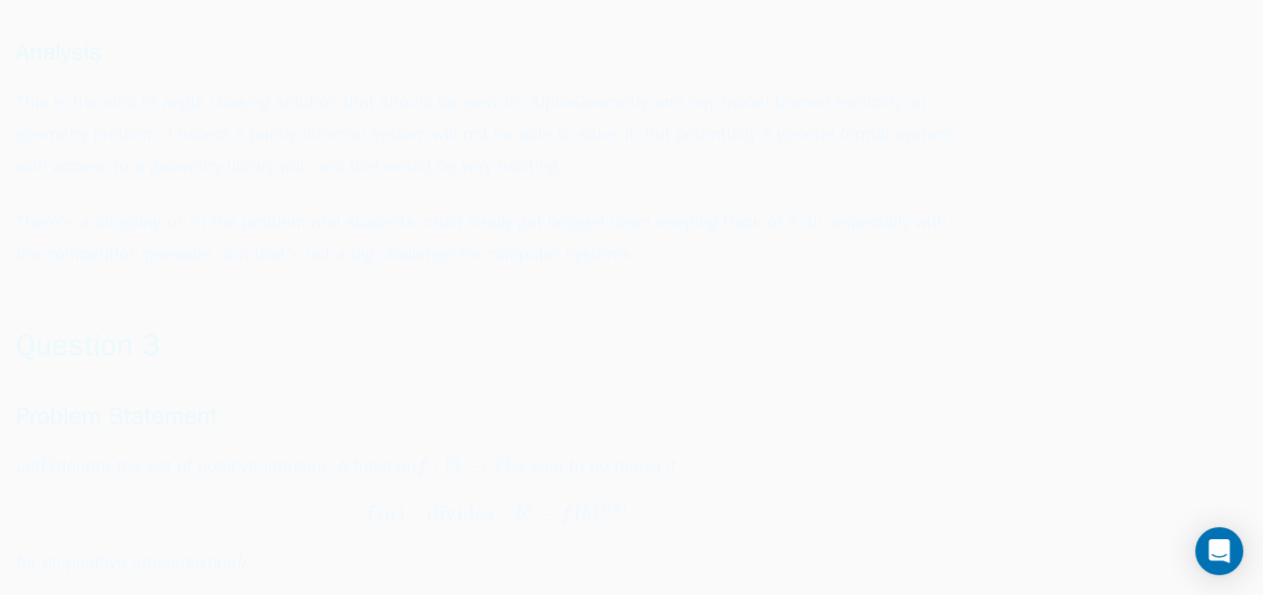 click on "Sugaku Blog
IMO 2025 Problems: How well will AI do?
IMO 2025 Problems: How well will AI do?
Analysis of the 2025 IMO problems and how AI should be able to do
July 15, 2025
Share
Copy link
Twitter
Facebook
LinkedIn
Email
Bluesky" at bounding box center [631, 444] 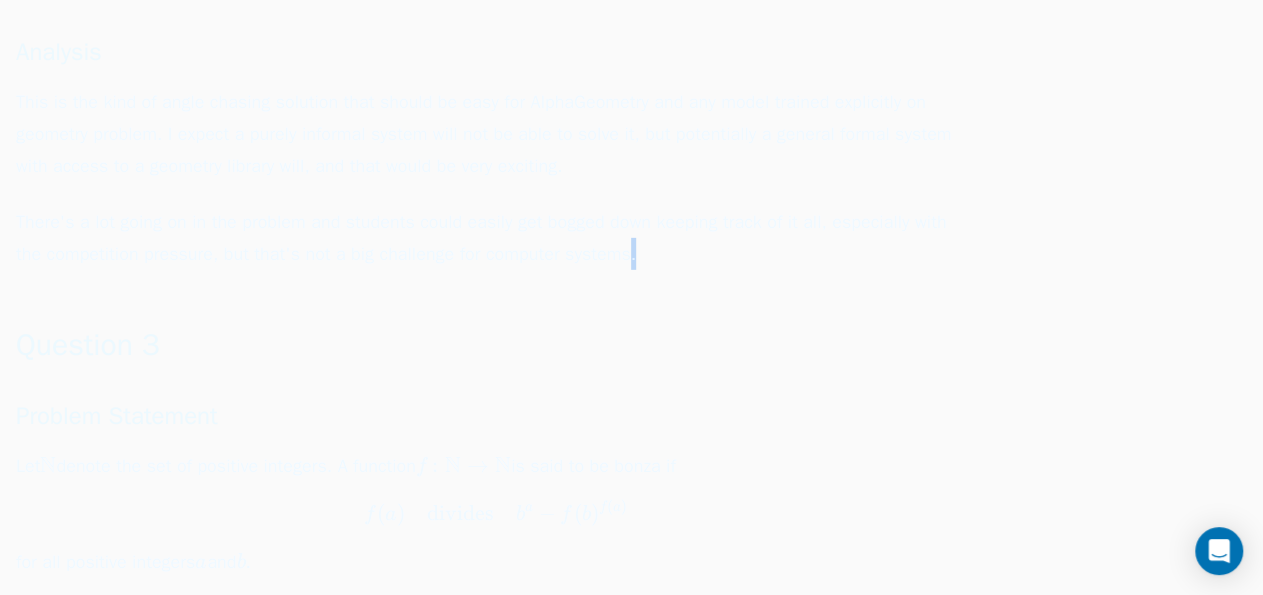 click on "Sugaku Blog
IMO 2025 Problems: How well will AI do?
IMO 2025 Problems: How well will AI do?
Analysis of the 2025 IMO problems and how AI should be able to do
July 15, 2025
Share
Copy link
Twitter
Facebook
LinkedIn
Email
Bluesky" at bounding box center (631, 444) 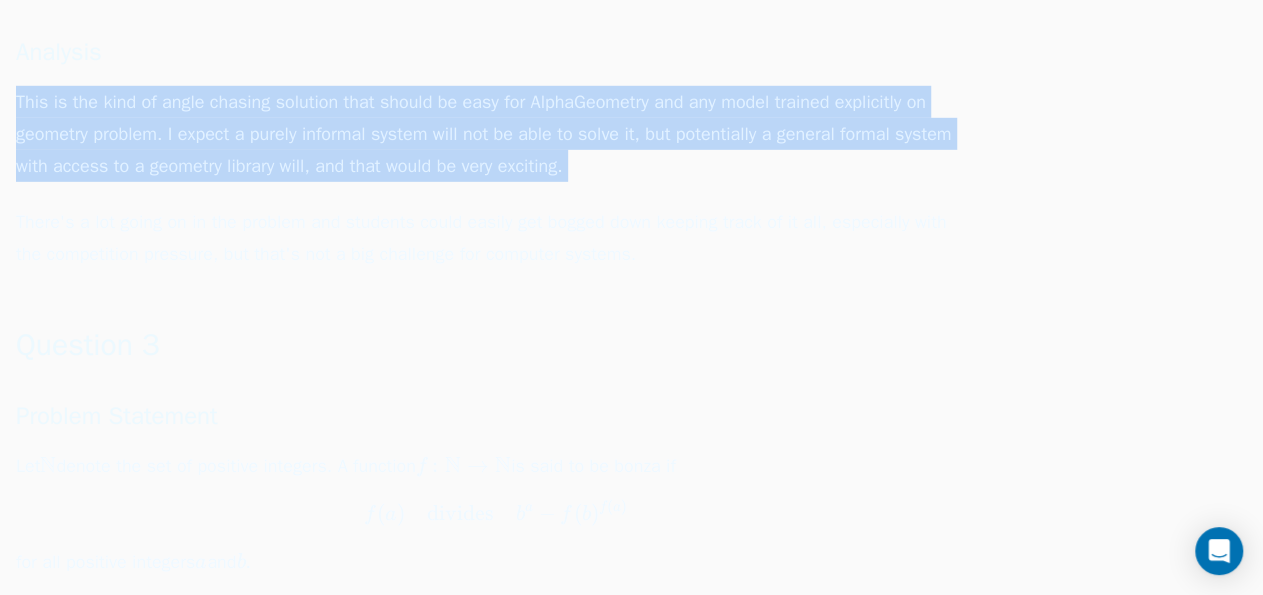 drag, startPoint x: 992, startPoint y: 263, endPoint x: 972, endPoint y: 183, distance: 82.46211 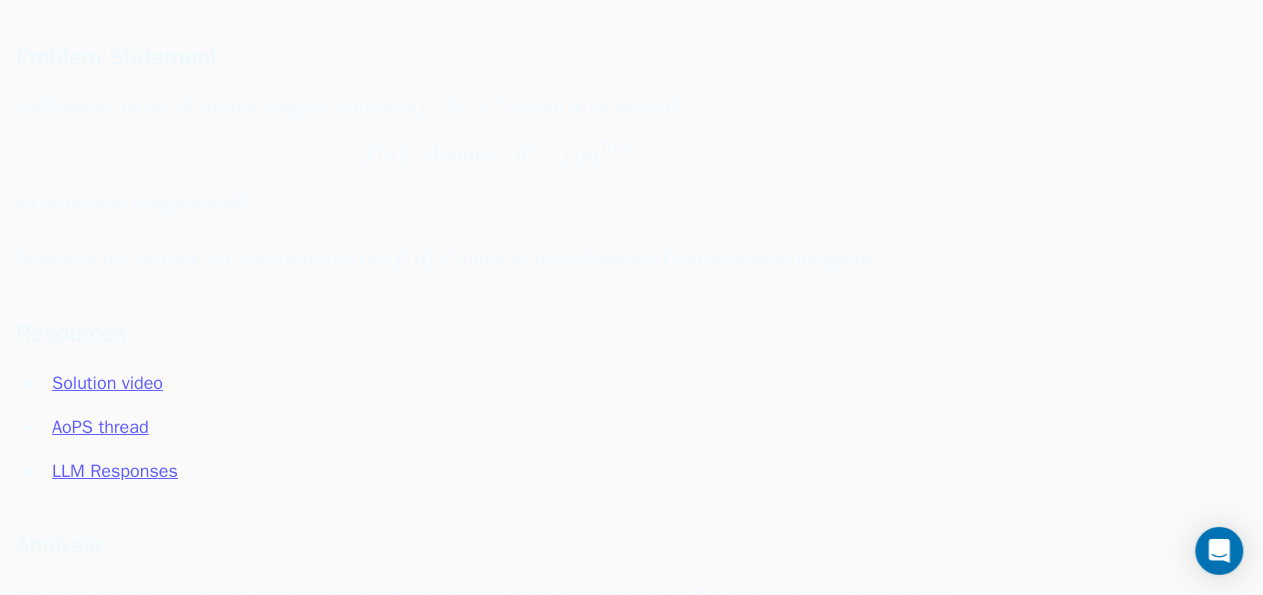scroll, scrollTop: 3294, scrollLeft: 0, axis: vertical 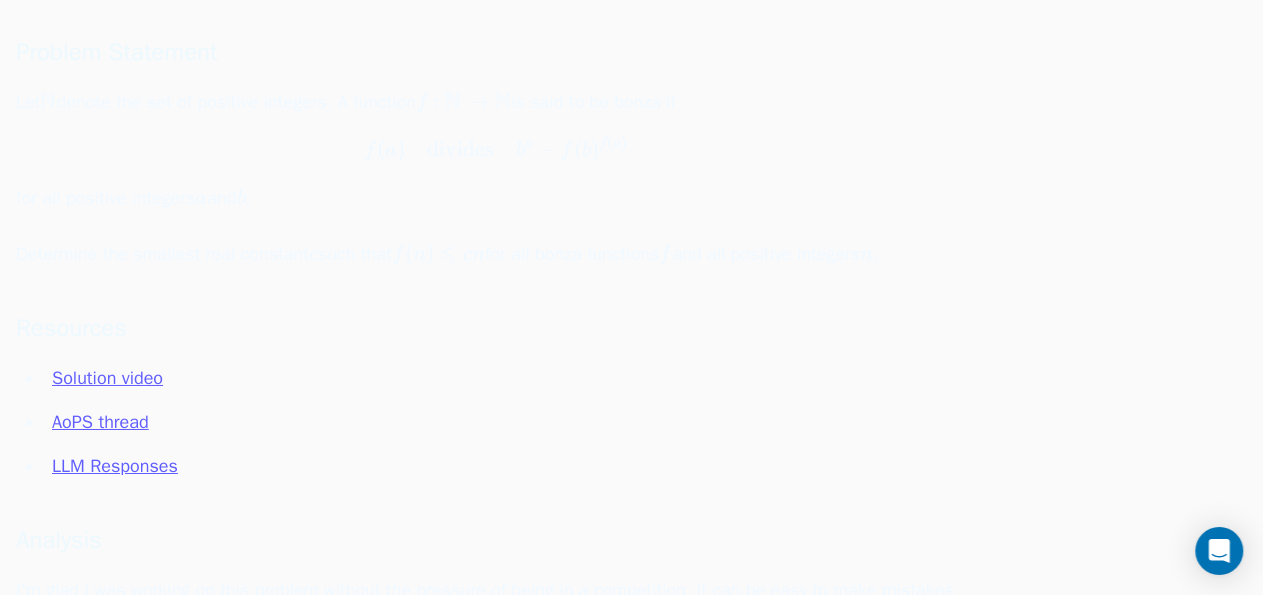 click on "Let  N \mathbb{N} N  denote the set of positive integers. A function  f  ⁣ : N → N f\colon\mathbb{N}\to\mathbb{N} f : N → N  is said to be bonza if
f ( a ) divides b a − f ( b ) f ( a ) f(a)\quad\text{divides}\quad b^a-f(b)^{f(a)} f ( a ) divides b a − f ( b ) f ( a )
for all positive integers  a a a  and  b b b ." at bounding box center (496, 150) 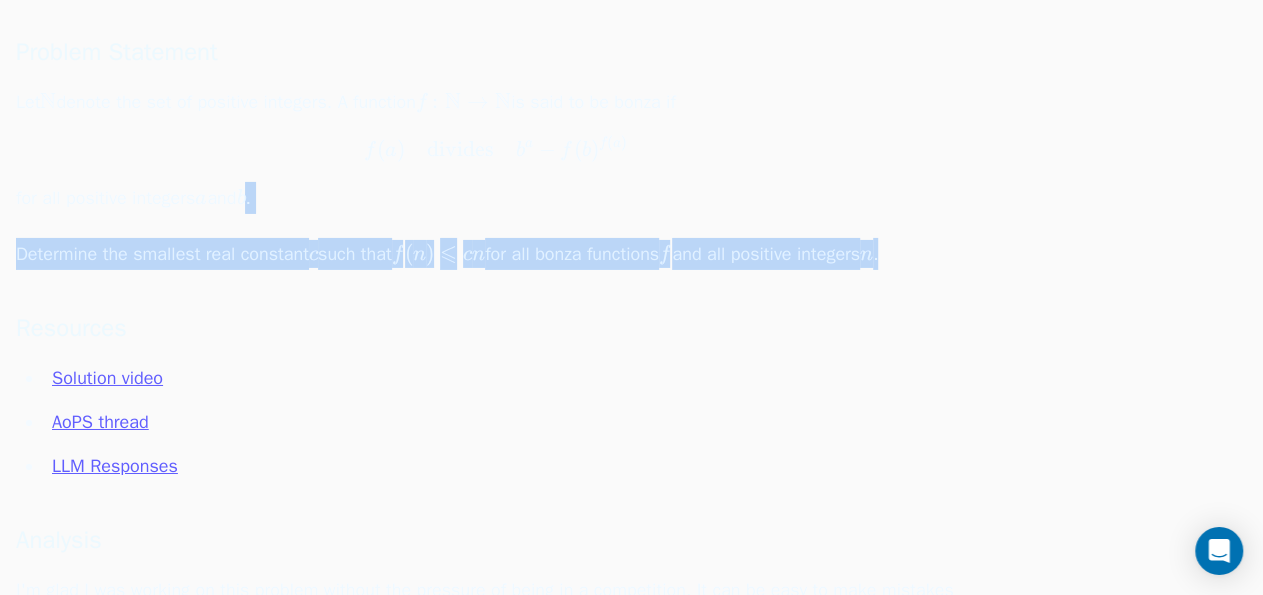 drag, startPoint x: 972, startPoint y: 183, endPoint x: 973, endPoint y: 243, distance: 60.00833 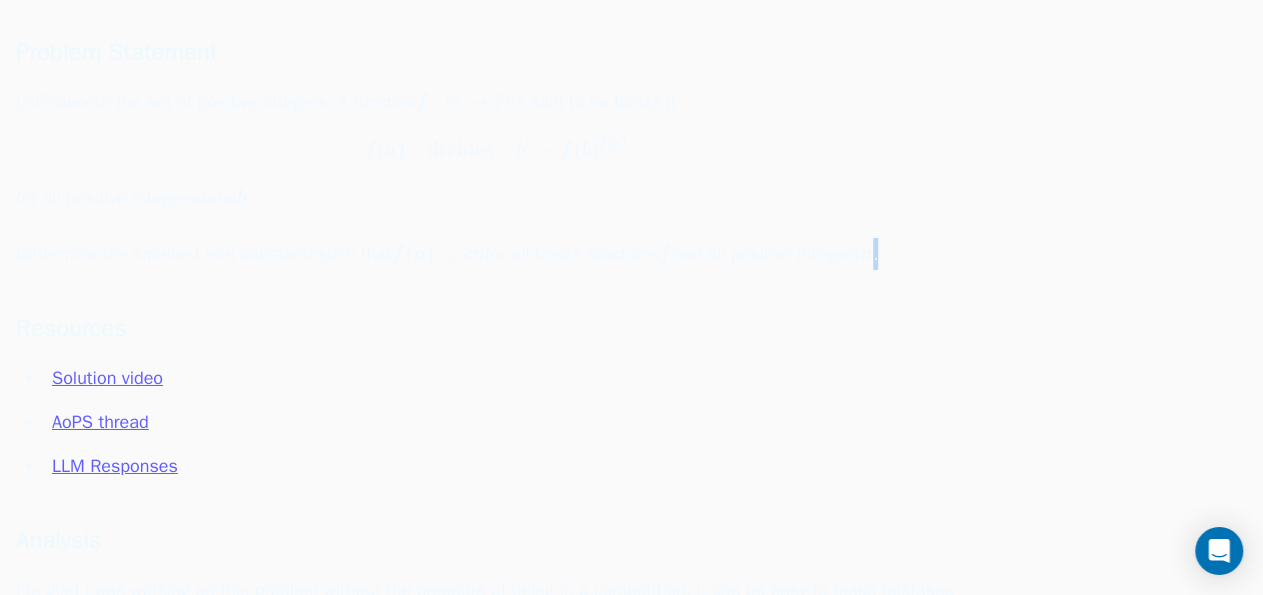 click on "Determine the smallest real constant  c c c  such that  f ( n ) ⩽ c n f(n)\leqslant cn f ( n ) ⩽ c n  for all bonza functions  f f f  and all positive integers  n n n ." at bounding box center [496, 254] 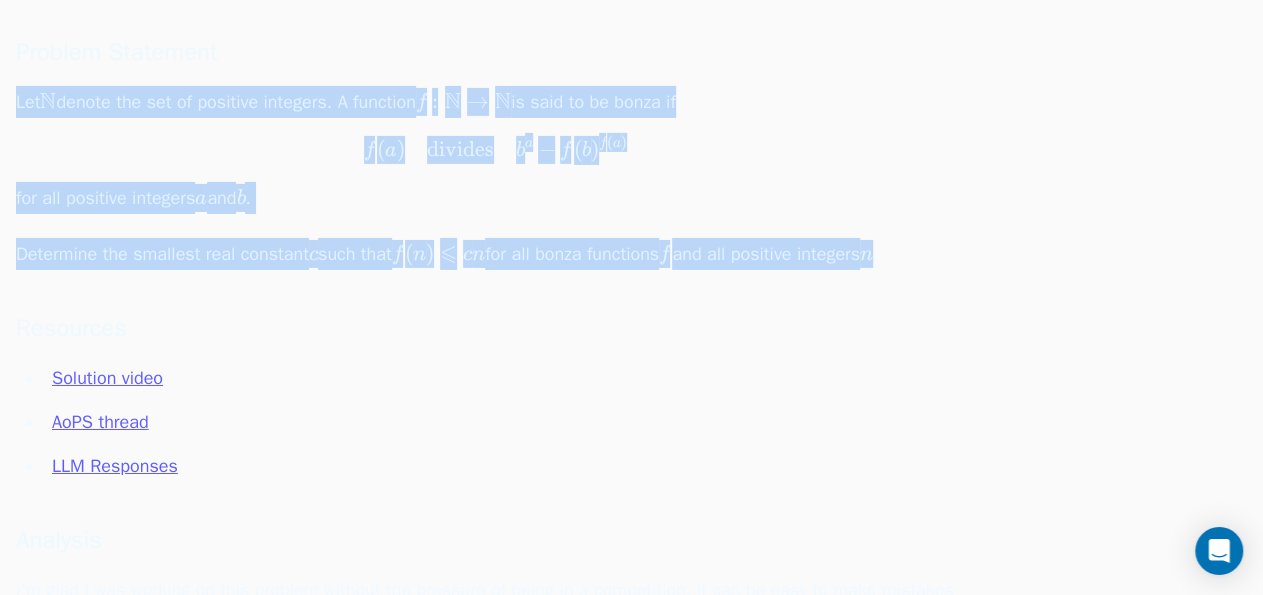 drag, startPoint x: 973, startPoint y: 243, endPoint x: 957, endPoint y: 118, distance: 126.01984 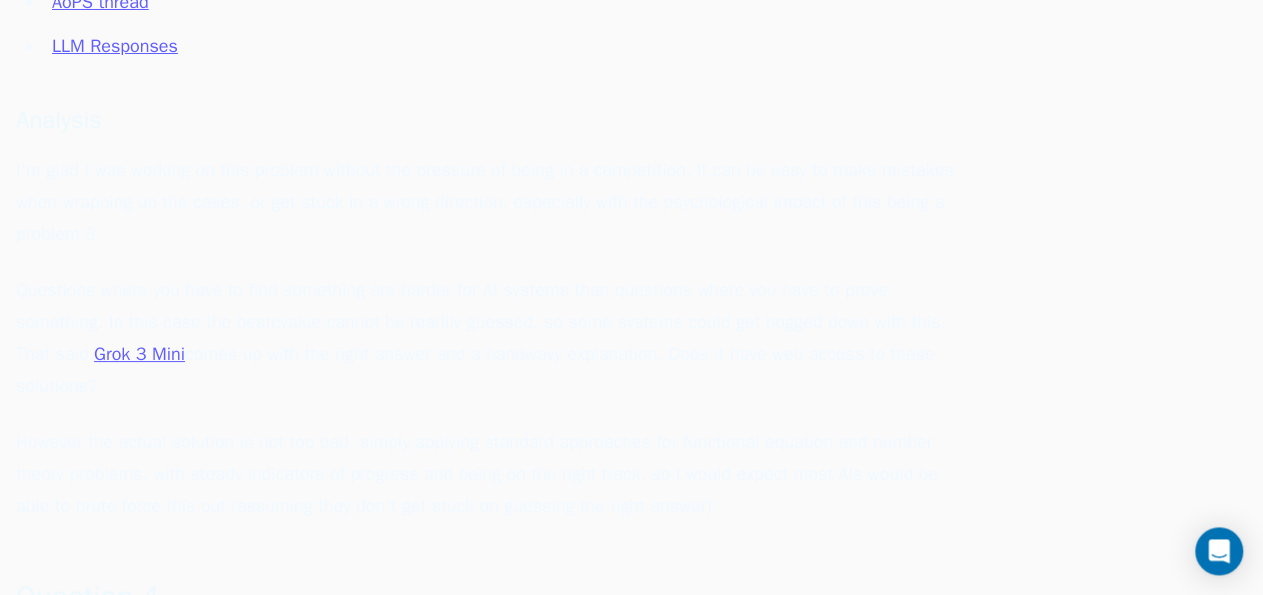 scroll, scrollTop: 3727, scrollLeft: 0, axis: vertical 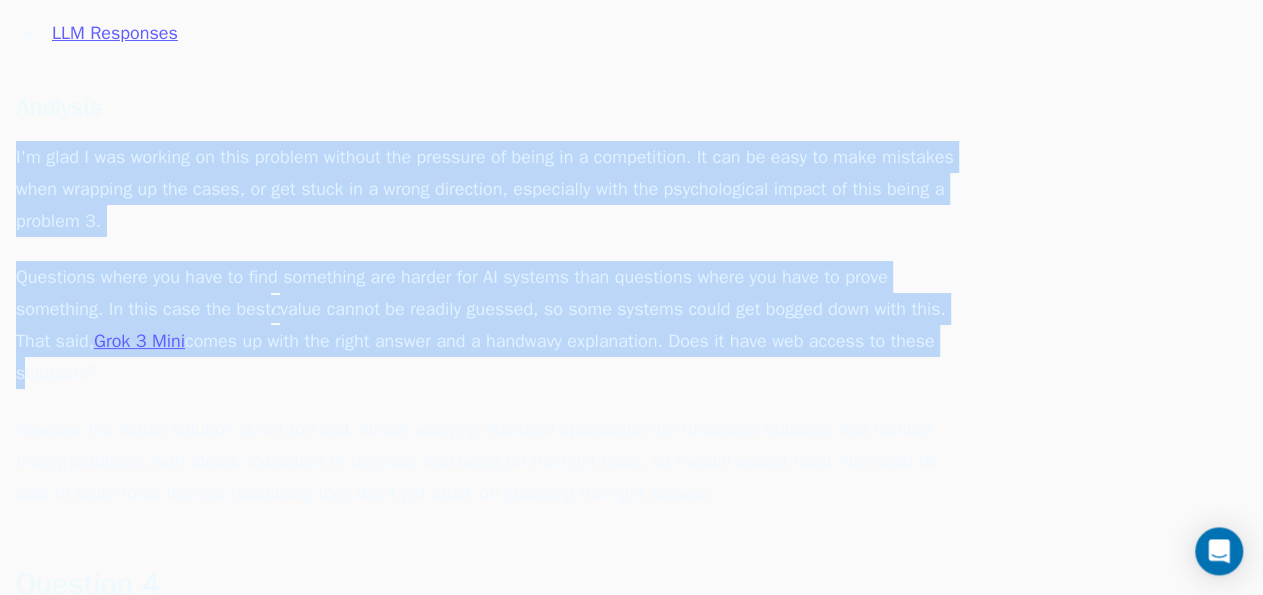 drag, startPoint x: 957, startPoint y: 118, endPoint x: 979, endPoint y: 361, distance: 243.99385 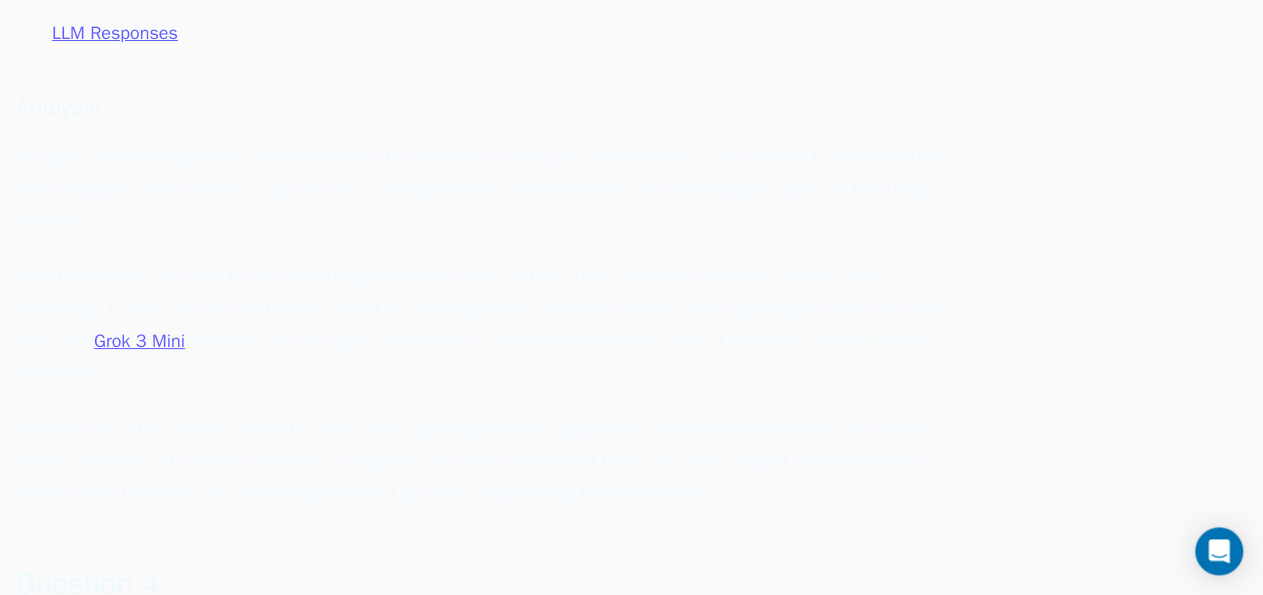 click on "Sugaku Blog
IMO 2025 Problems: How well will AI do?
IMO 2025 Problems: How well will AI do?
Analysis of the 2025 IMO problems and how AI should be able to do
July 15, 2025
Share
Copy link
Twitter
Facebook
LinkedIn
Email
Bluesky" at bounding box center [631, -353] 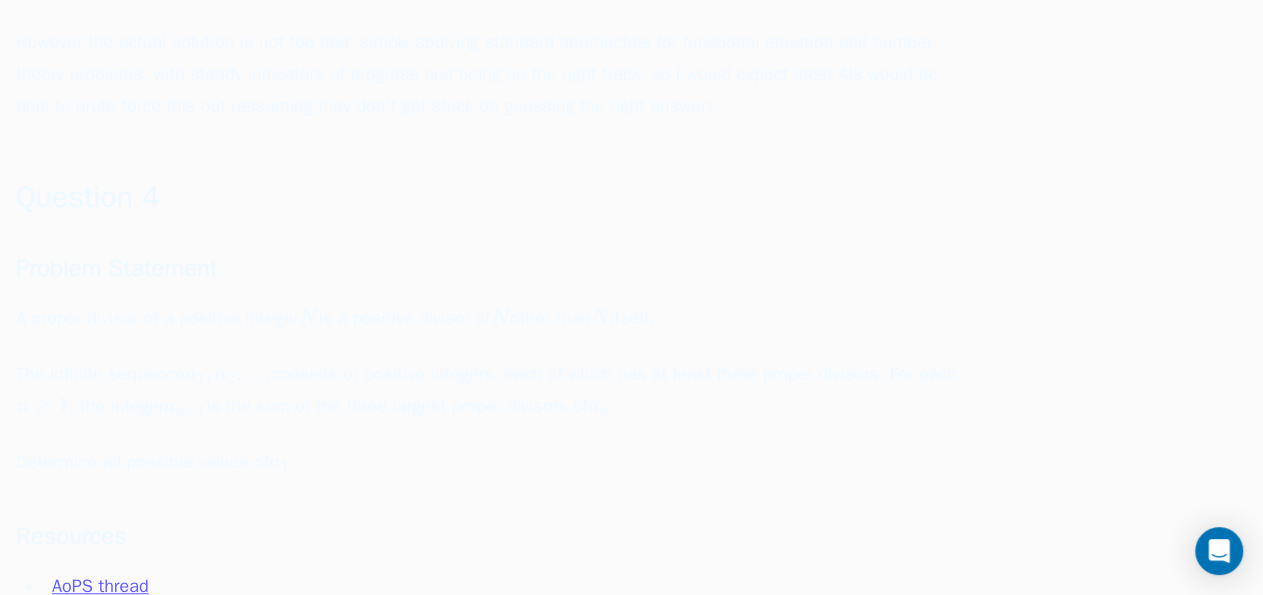 scroll, scrollTop: 4118, scrollLeft: 0, axis: vertical 